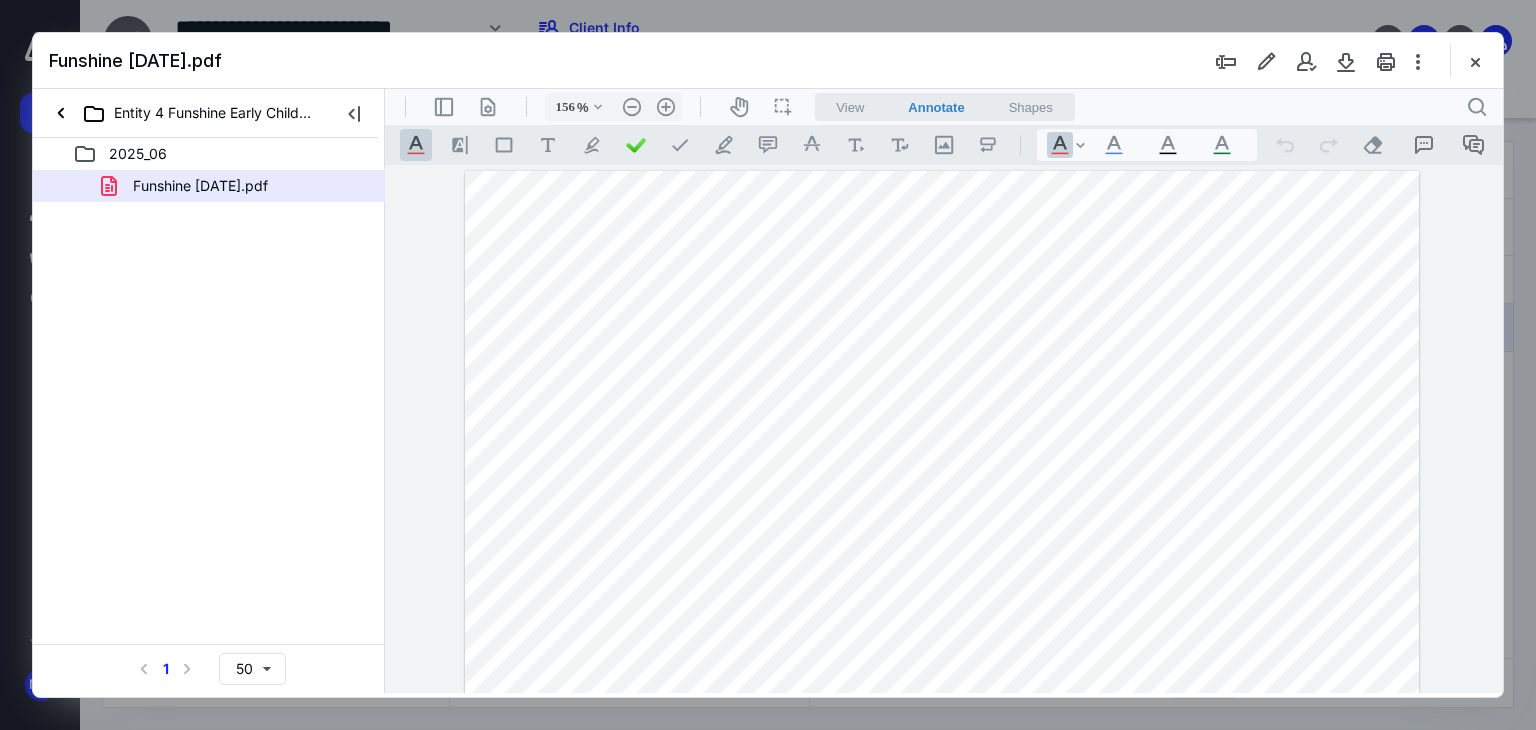 scroll, scrollTop: 0, scrollLeft: 0, axis: both 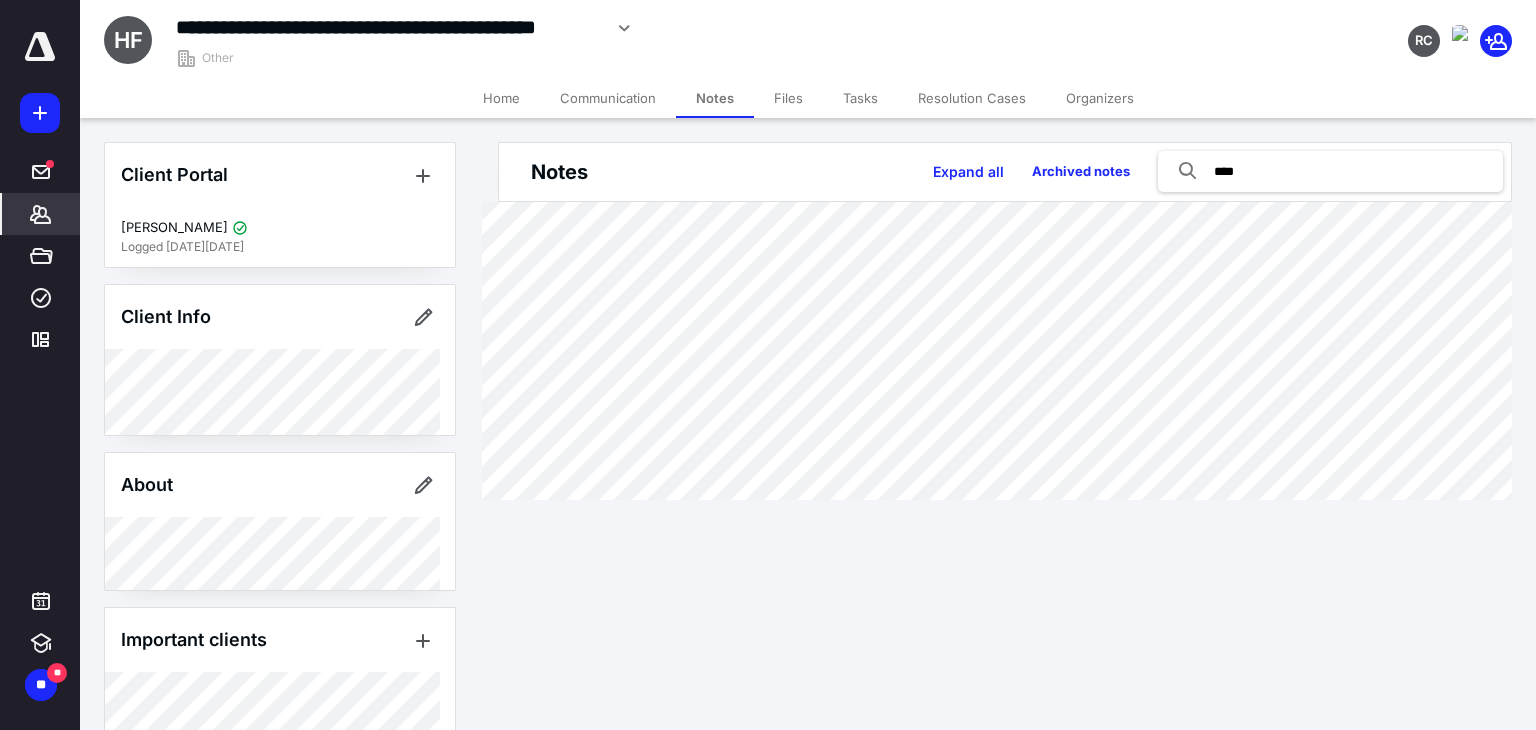 drag, startPoint x: 1274, startPoint y: 169, endPoint x: 1207, endPoint y: 169, distance: 67 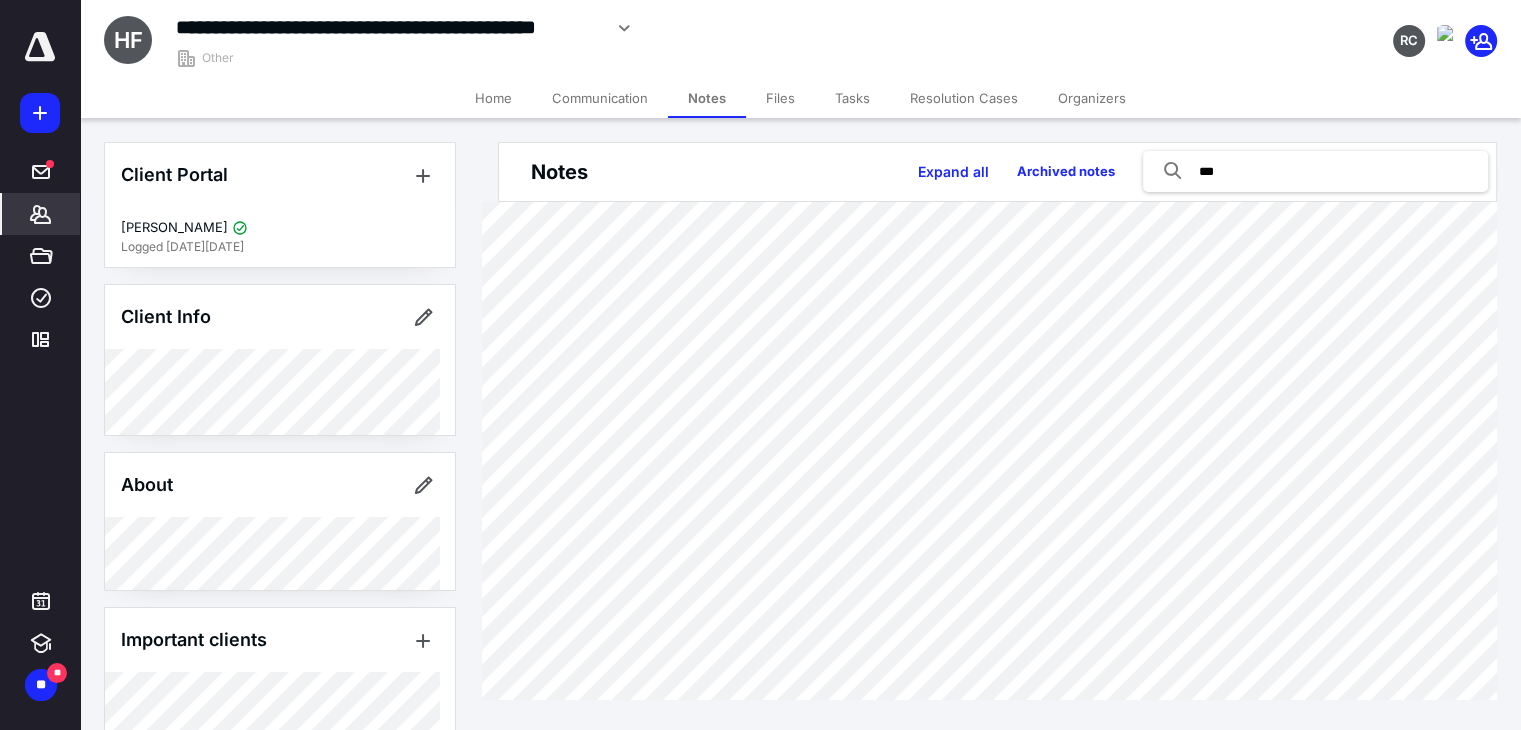 type on "***" 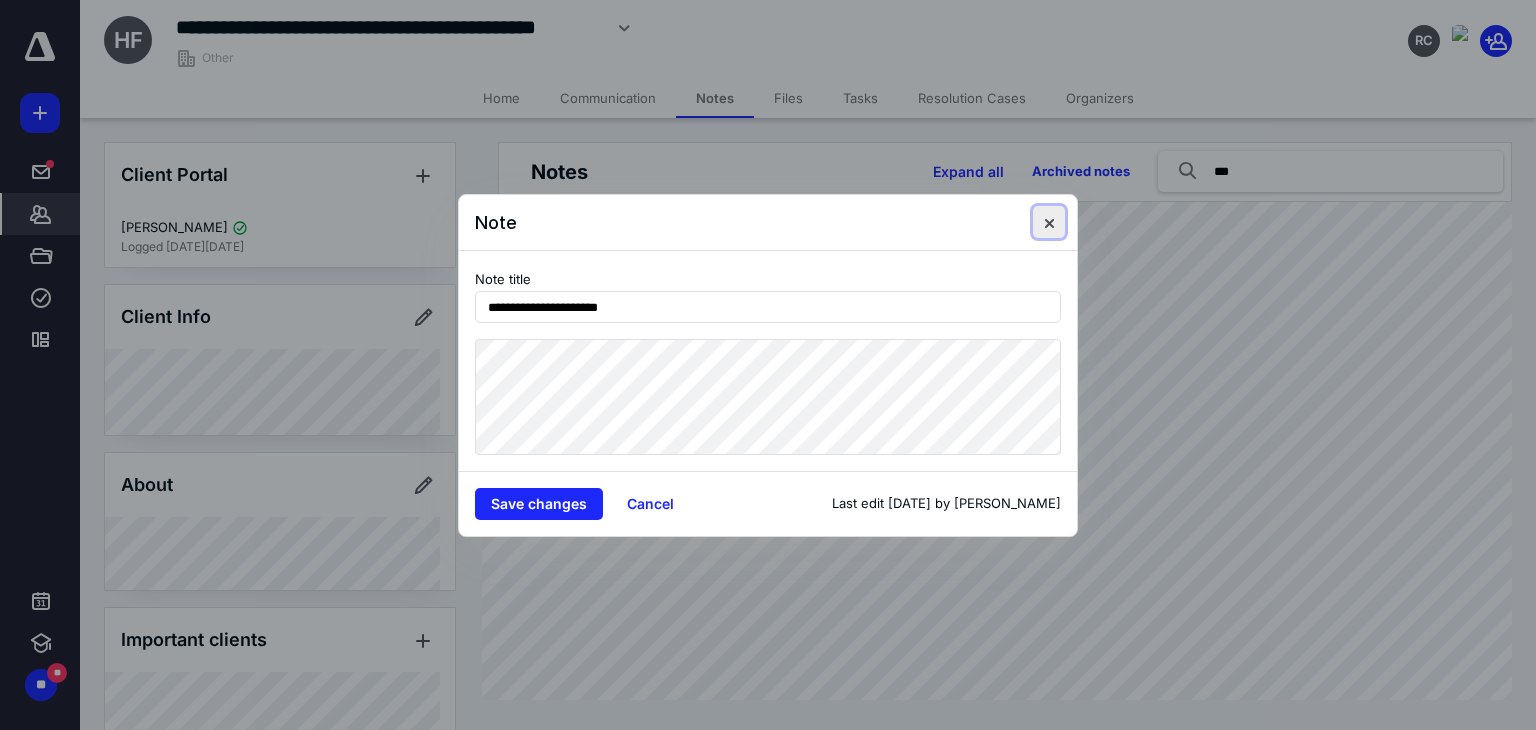click at bounding box center [1049, 222] 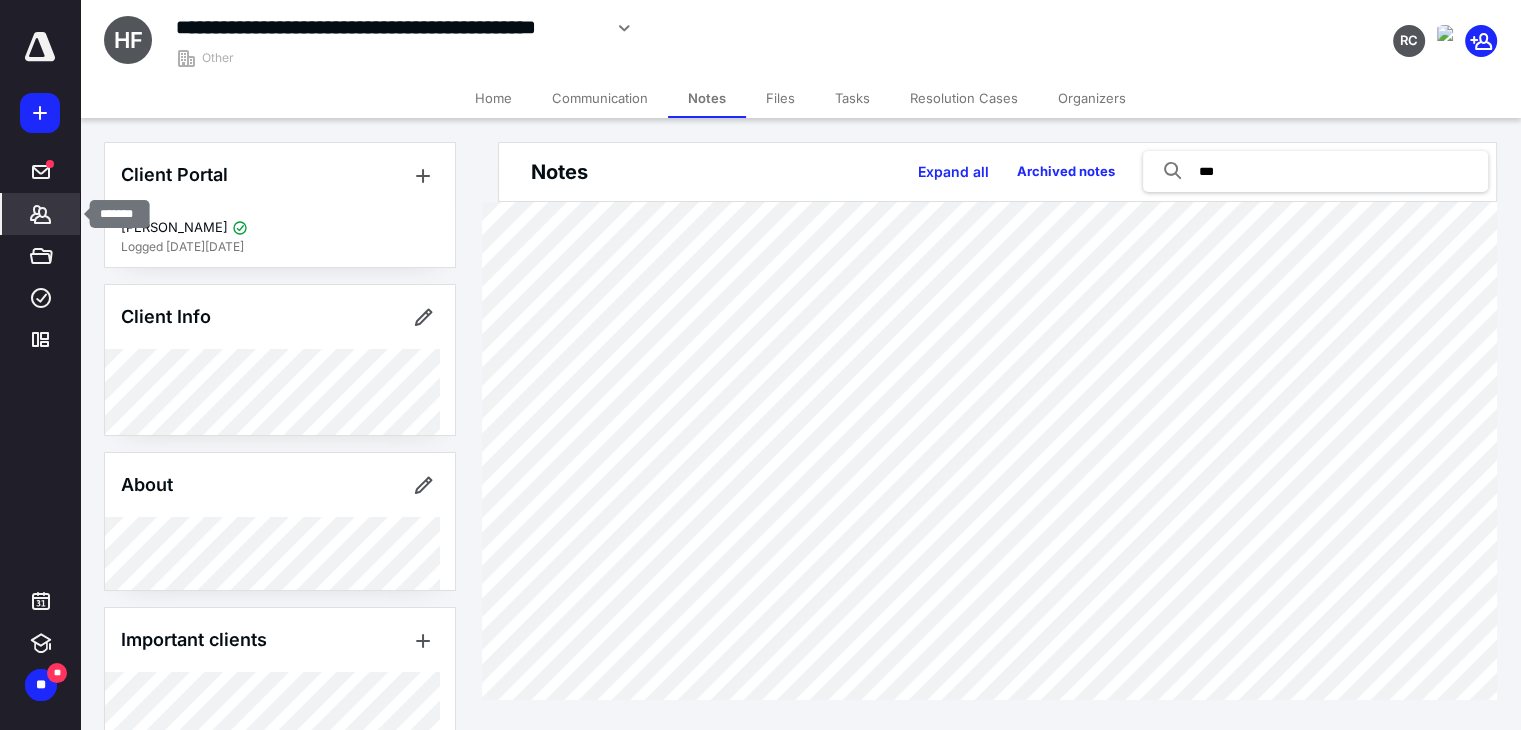 click 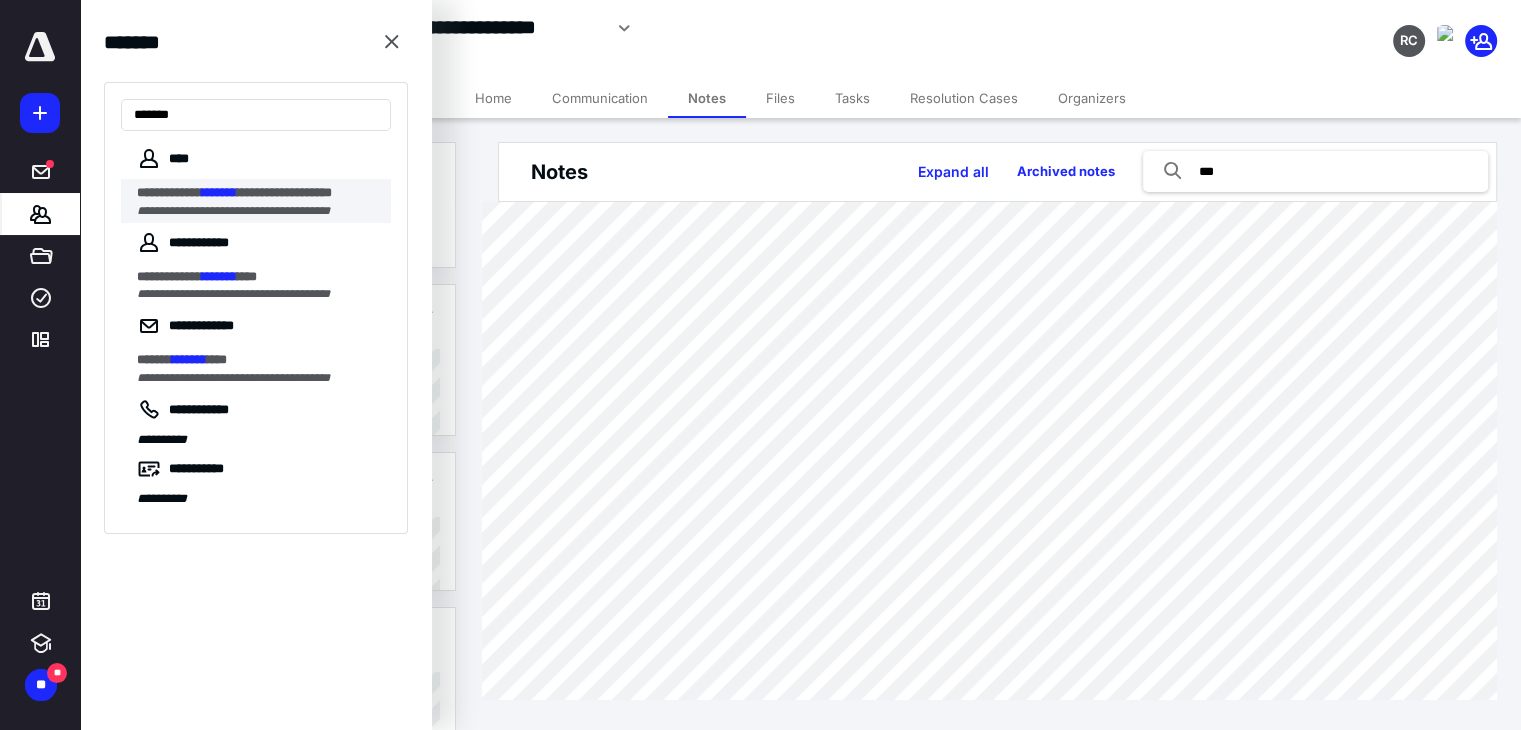 type on "*******" 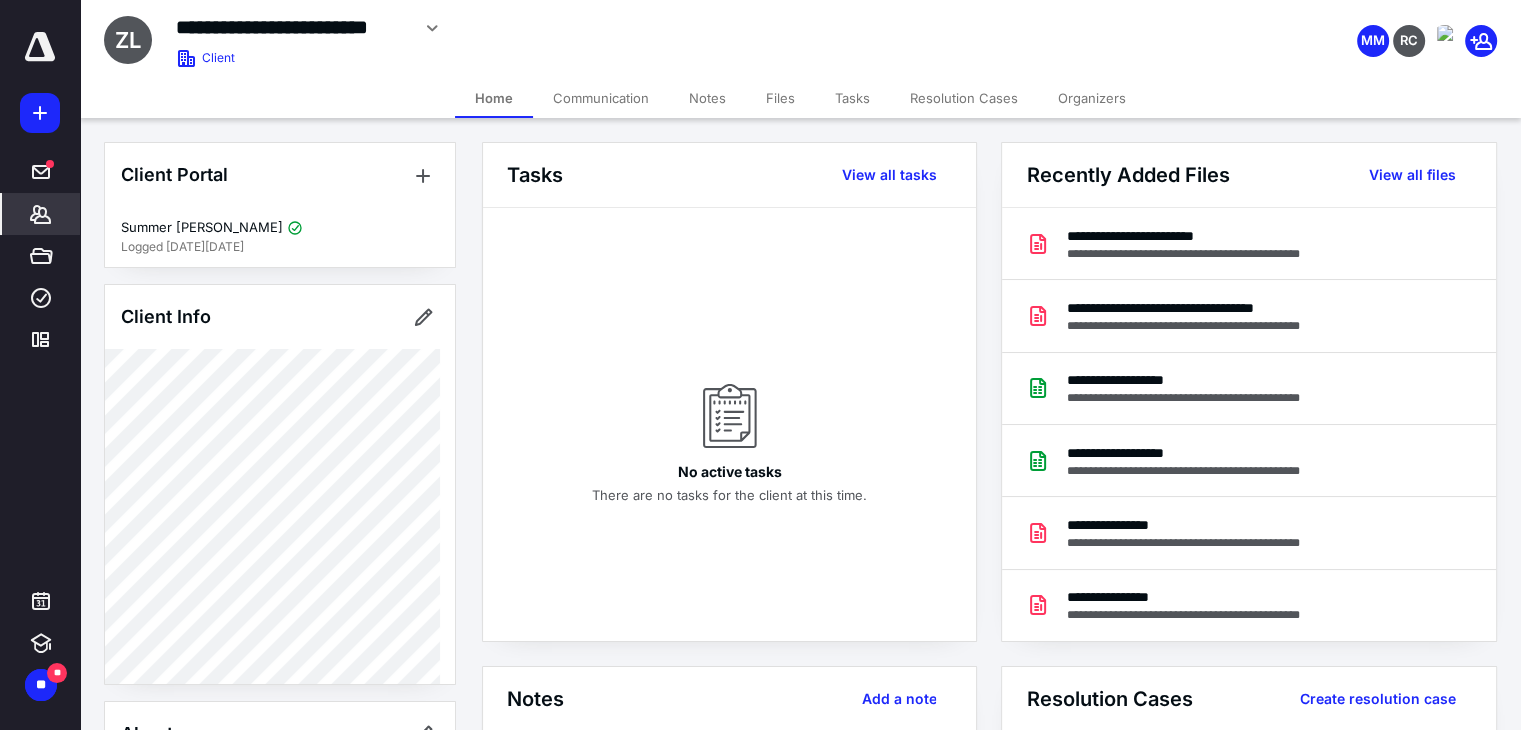 click on "Files" at bounding box center (780, 98) 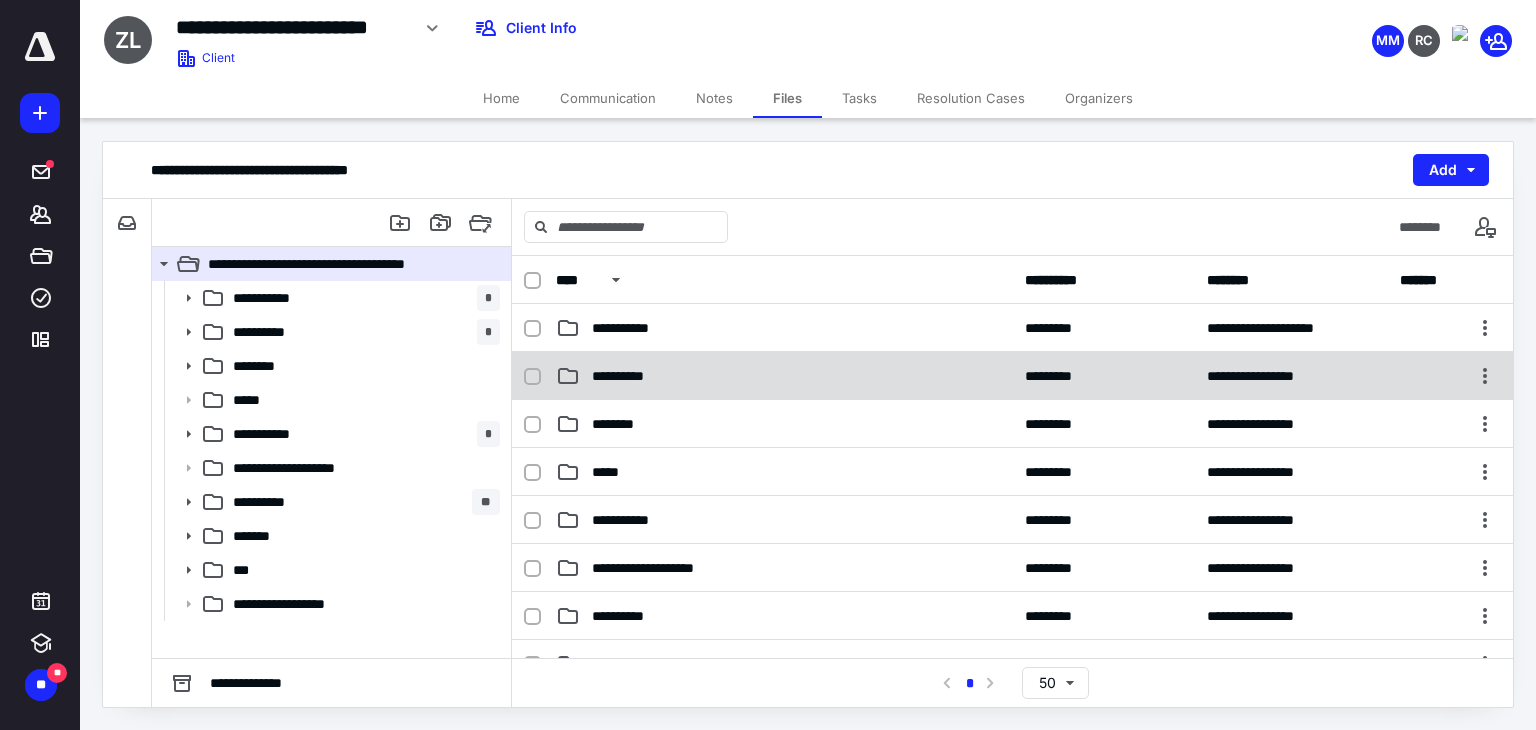 click on "**********" at bounding box center (1012, 376) 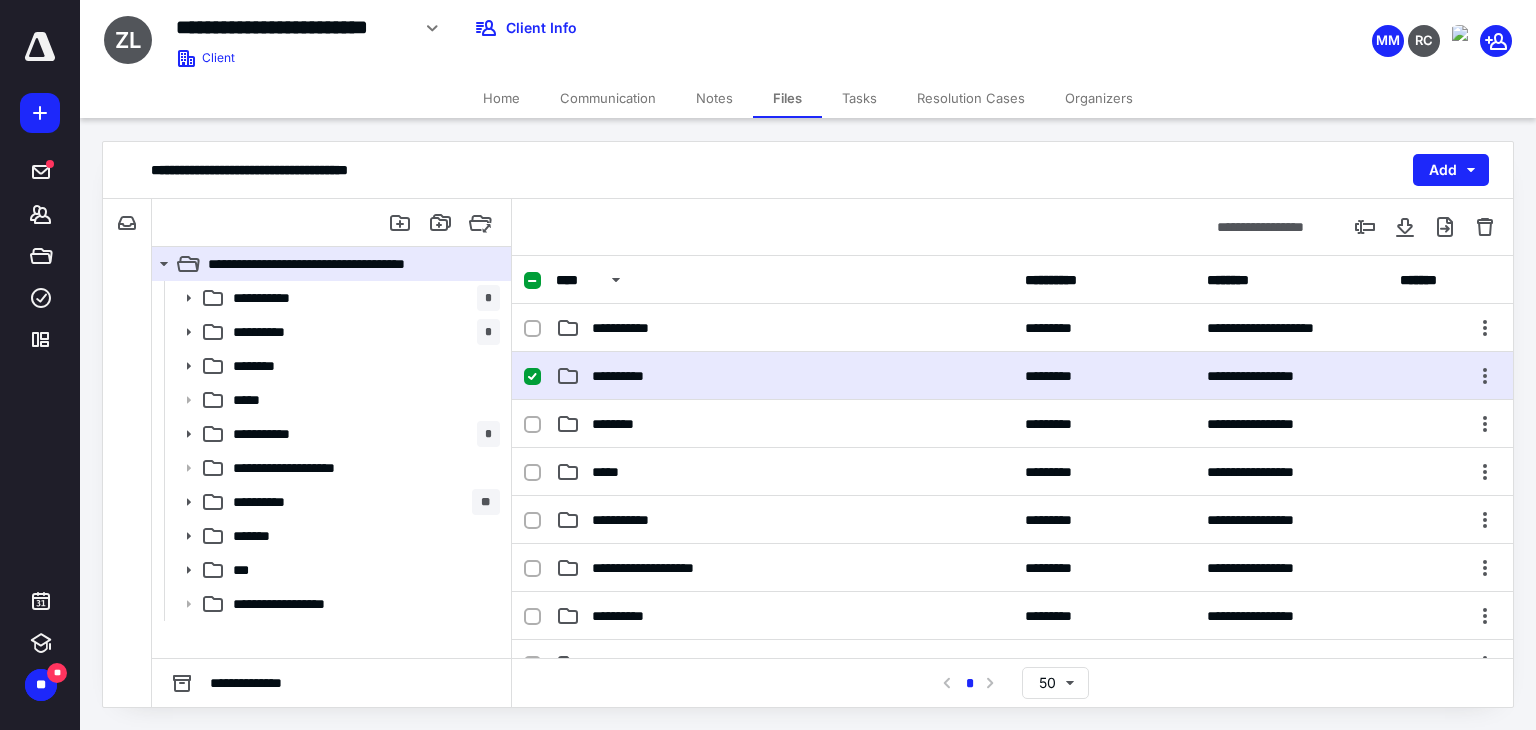 click on "**********" at bounding box center (1012, 376) 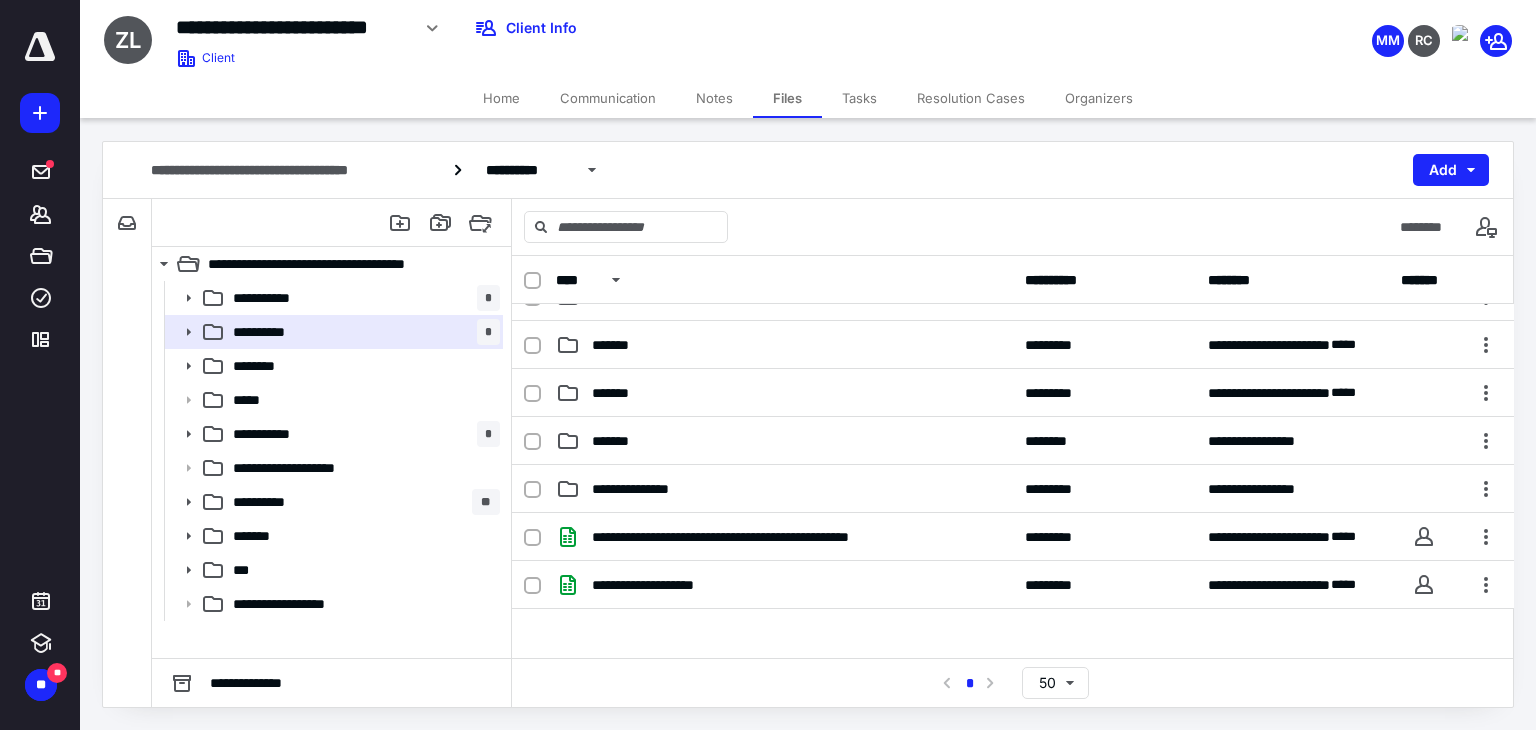 scroll, scrollTop: 560, scrollLeft: 0, axis: vertical 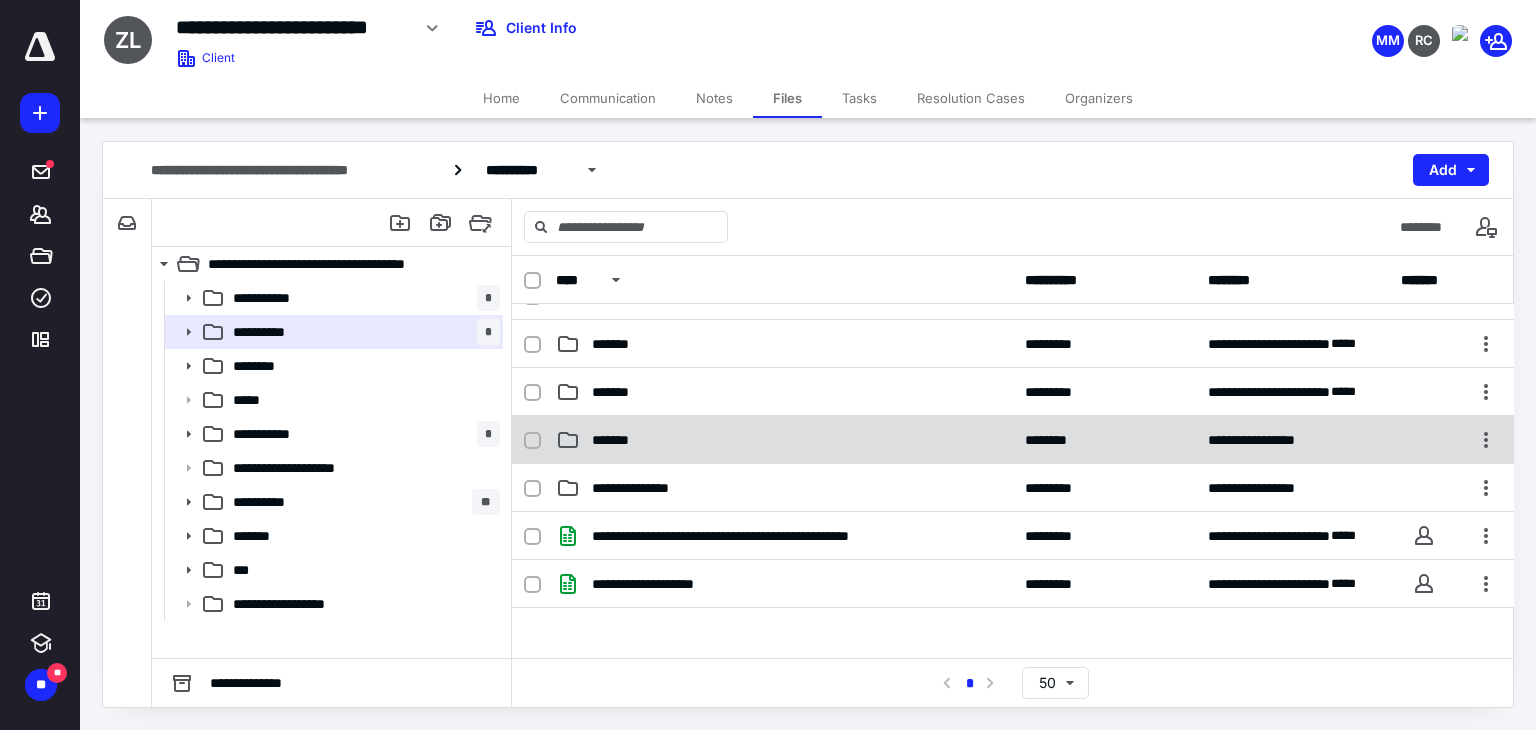 click on "*******" at bounding box center [784, 440] 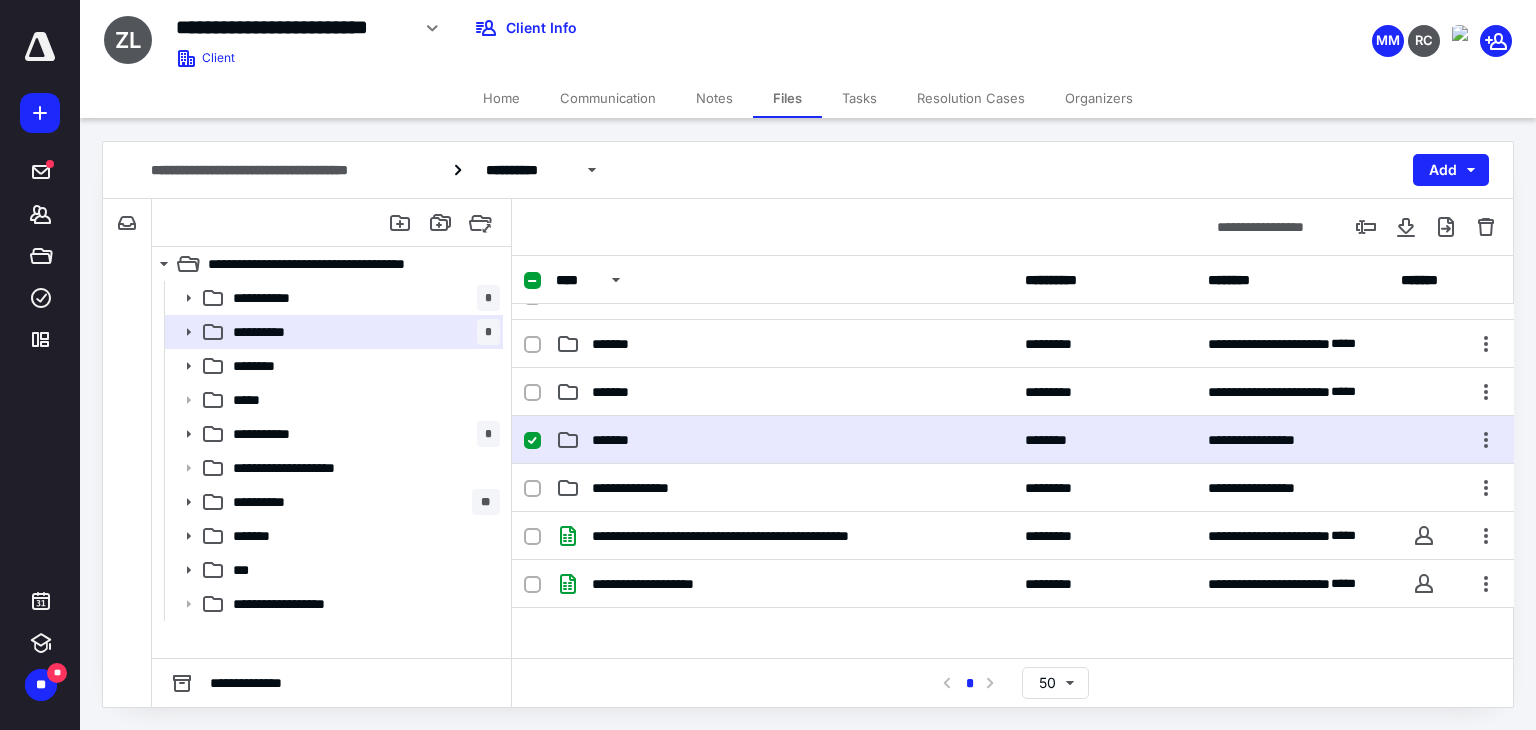 click on "*******" at bounding box center [784, 440] 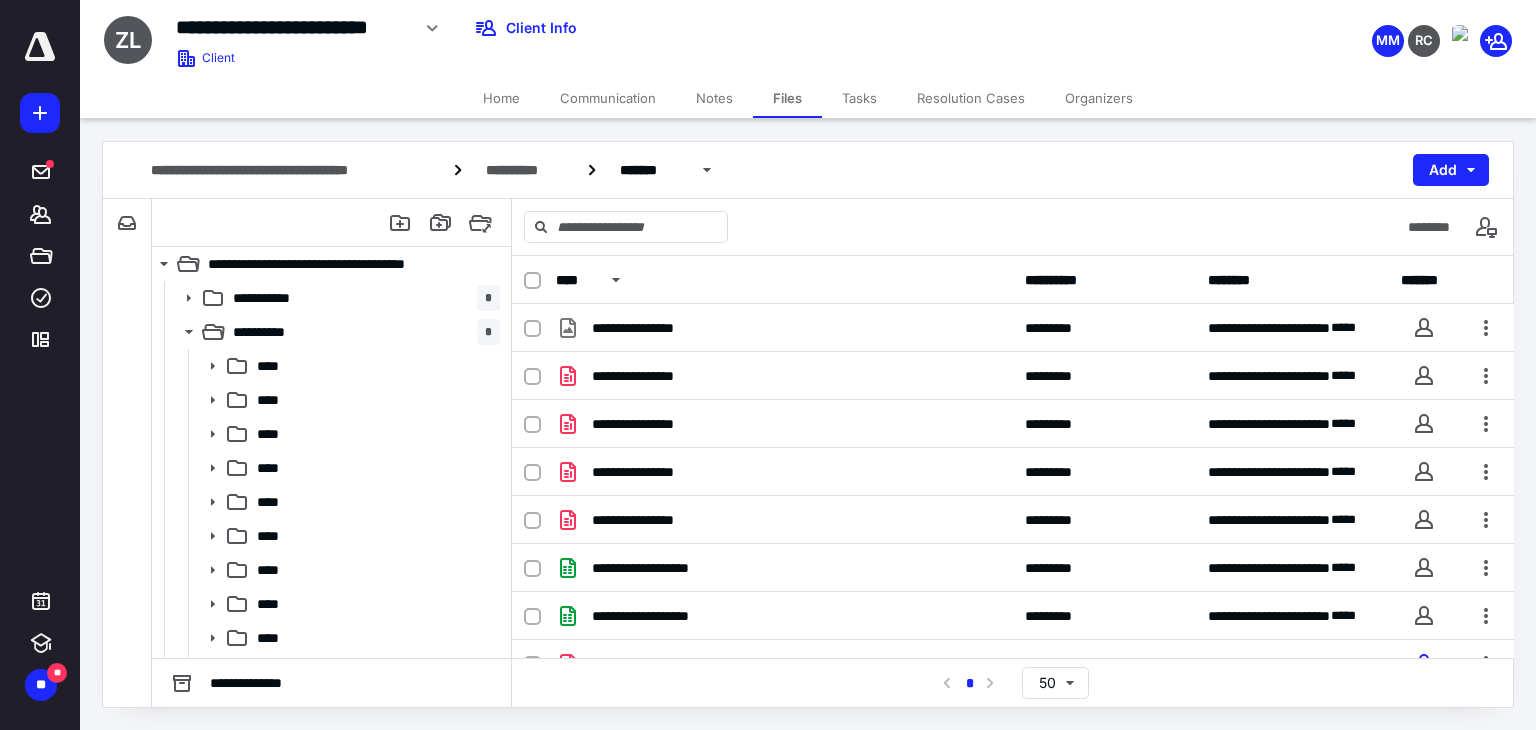 scroll, scrollTop: 124, scrollLeft: 0, axis: vertical 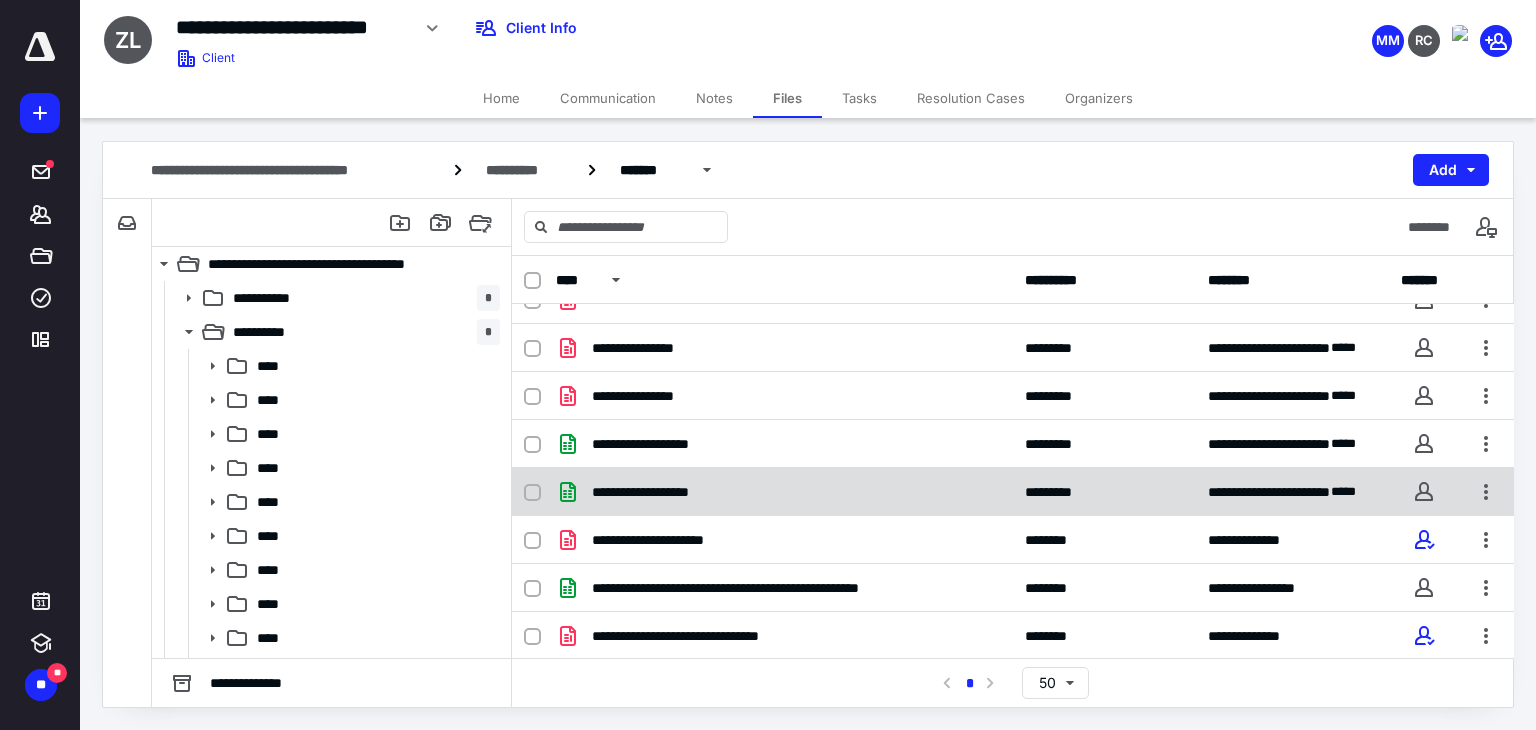 click on "**********" at bounding box center (784, 492) 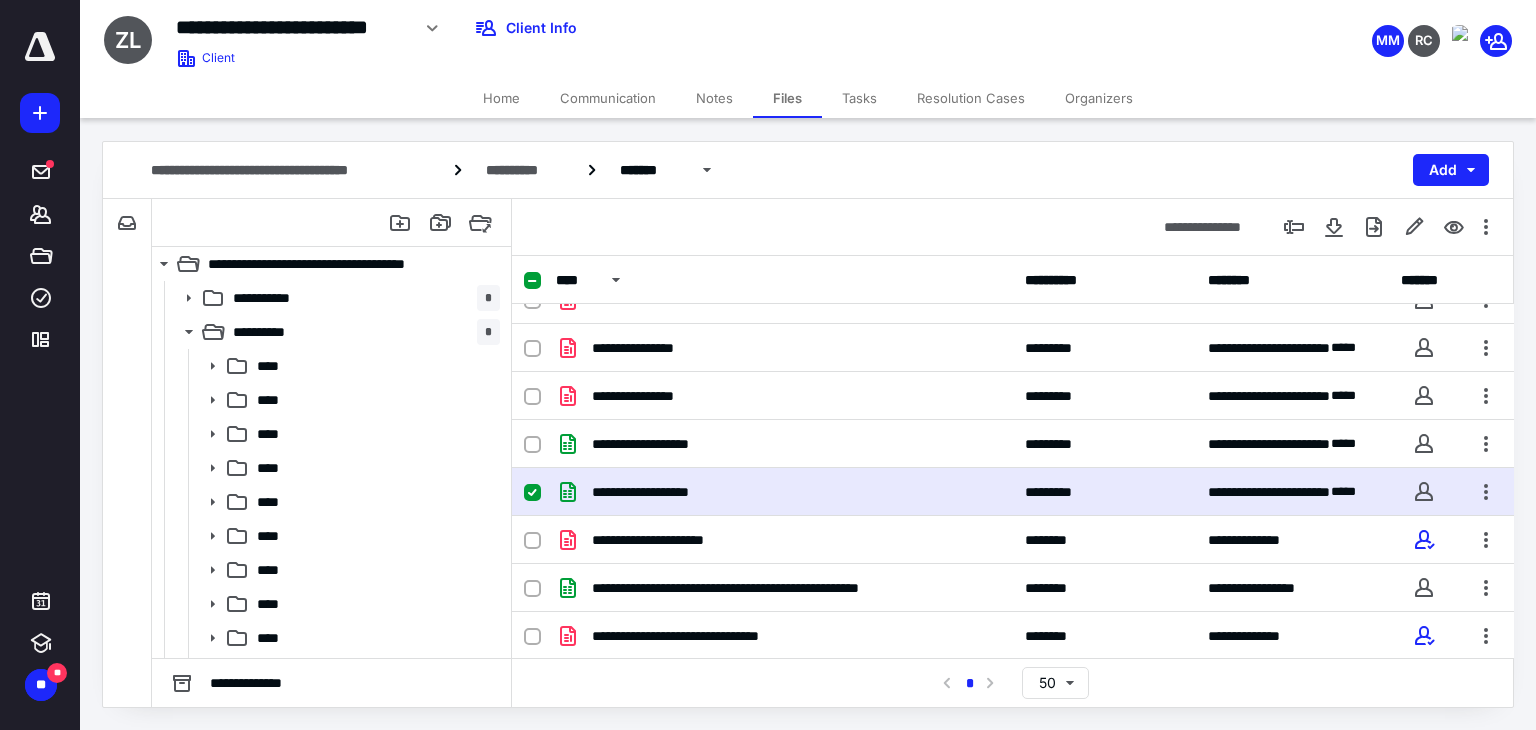 click on "**********" at bounding box center [784, 492] 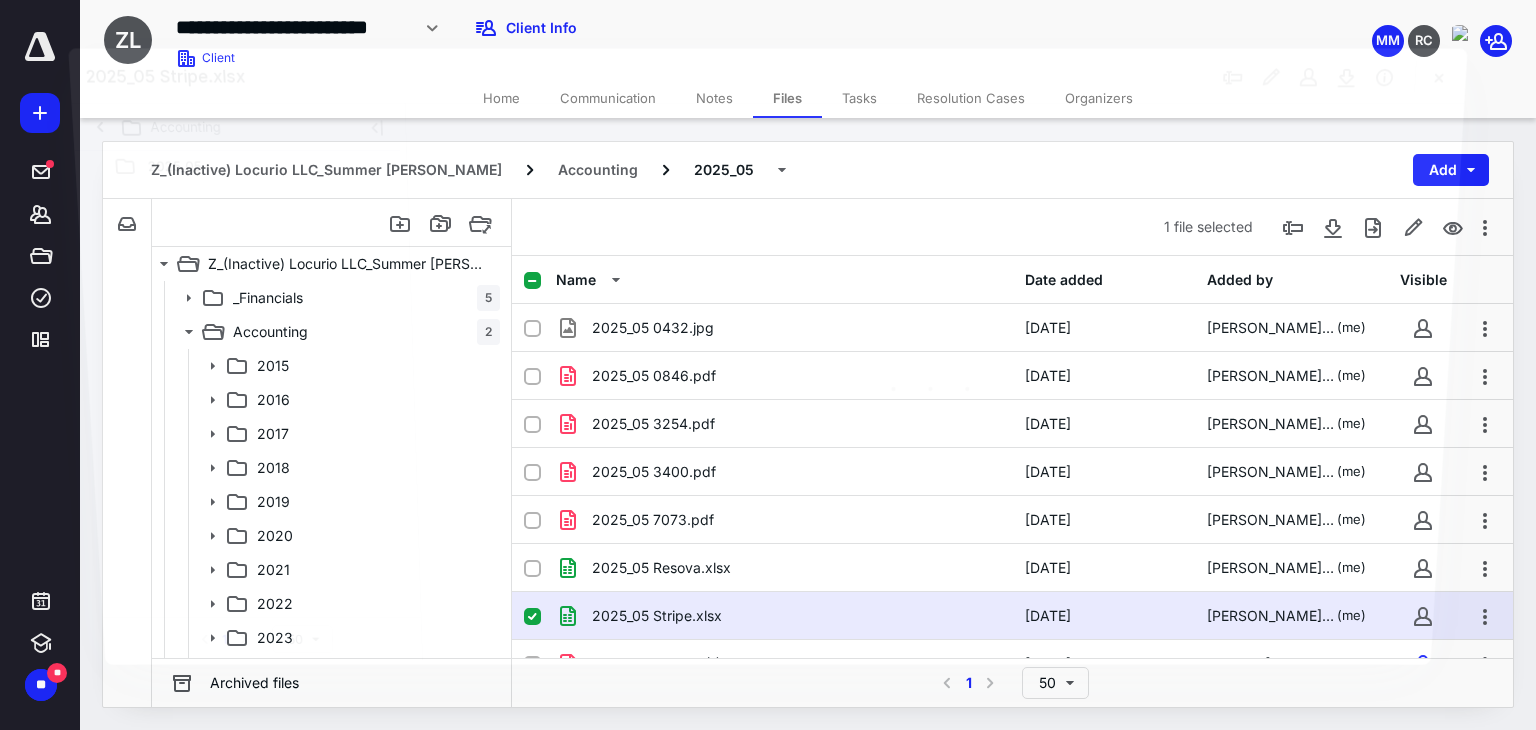 scroll, scrollTop: 124, scrollLeft: 0, axis: vertical 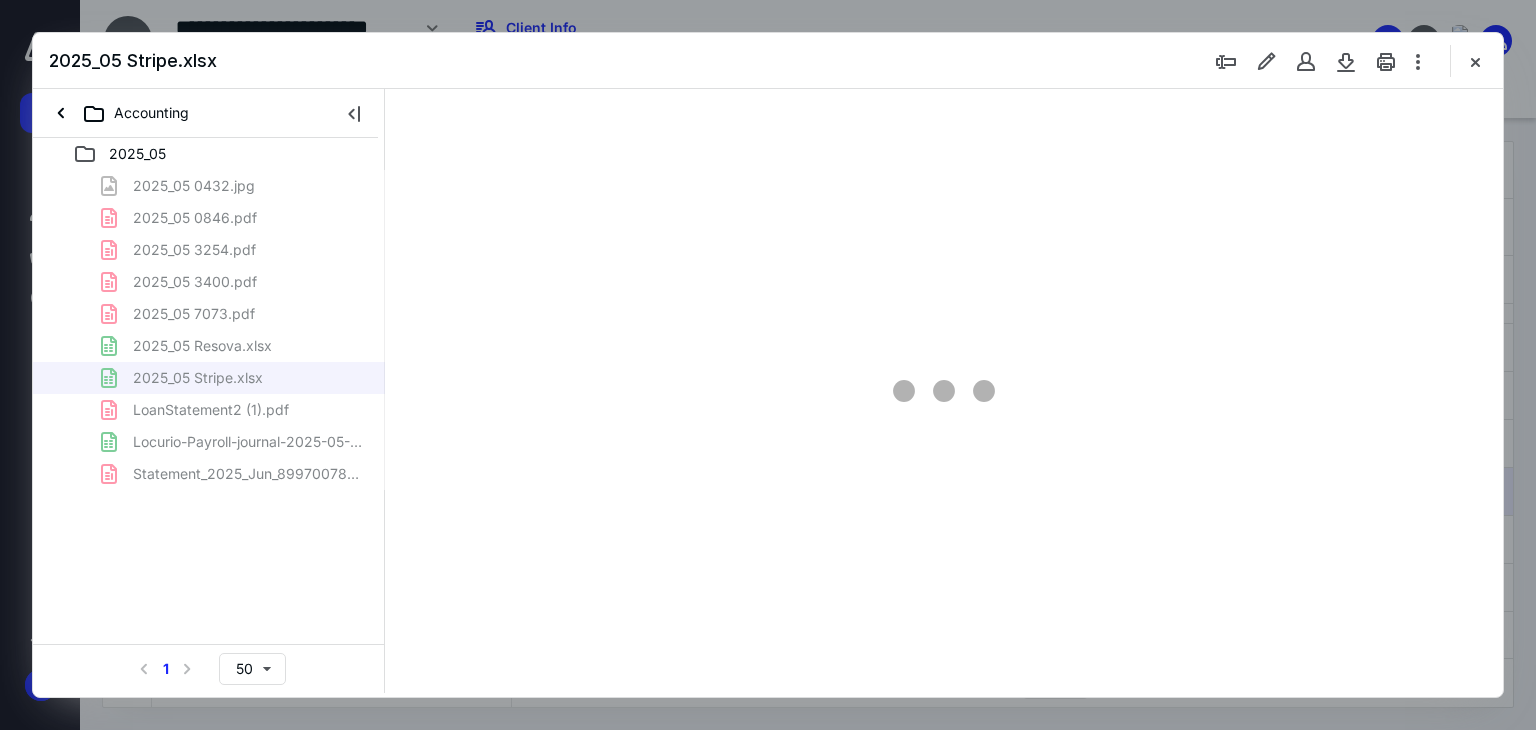 type on "244" 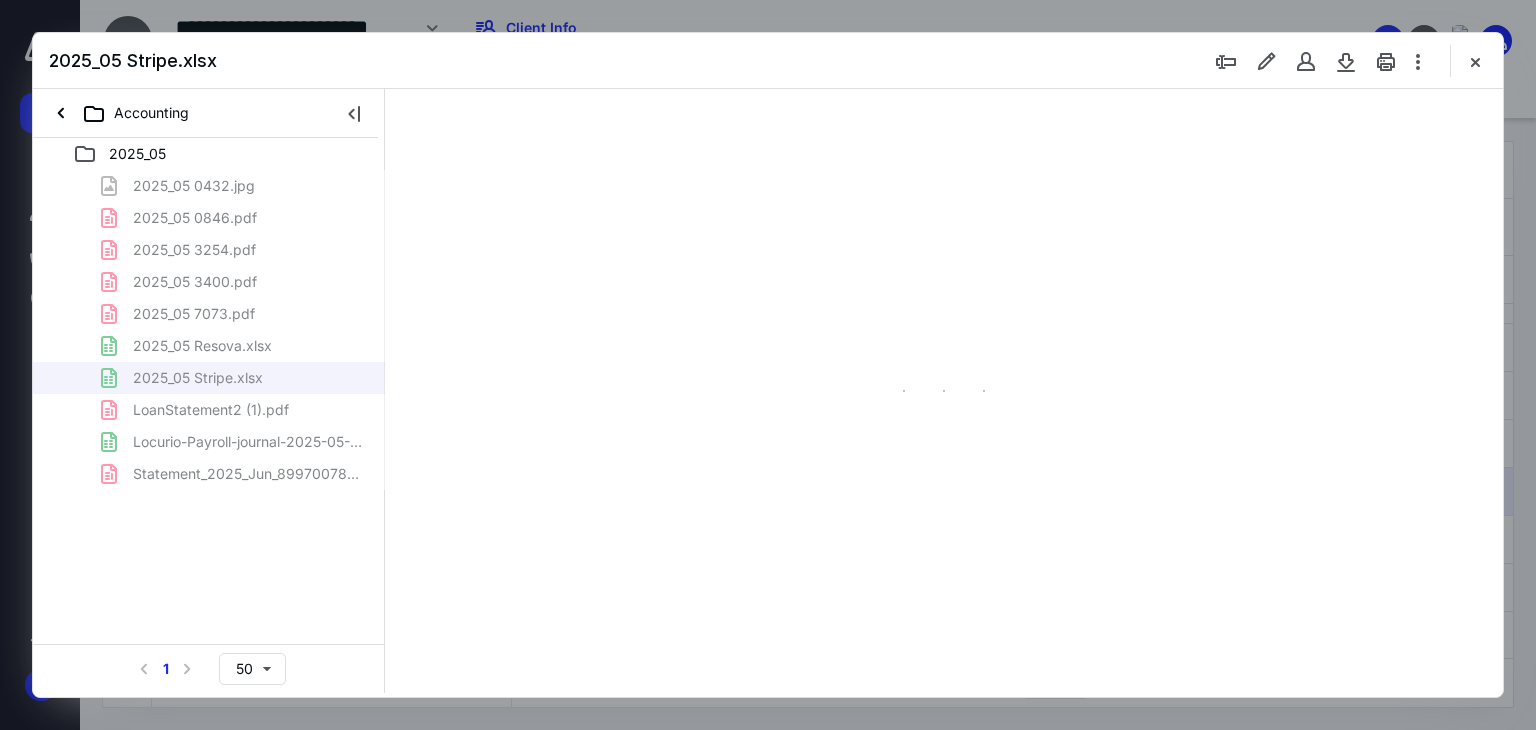 scroll, scrollTop: 86, scrollLeft: 1213, axis: both 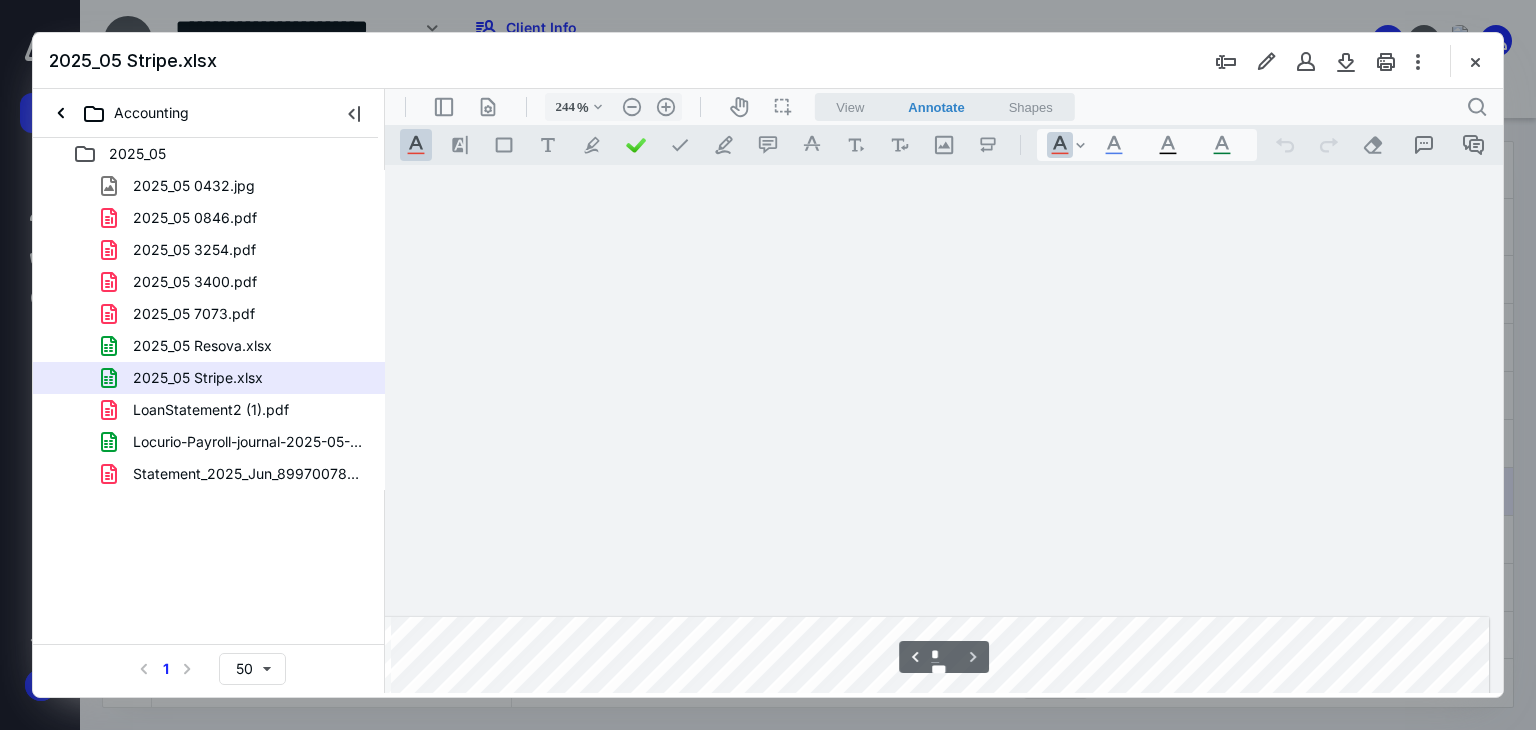 type on "*" 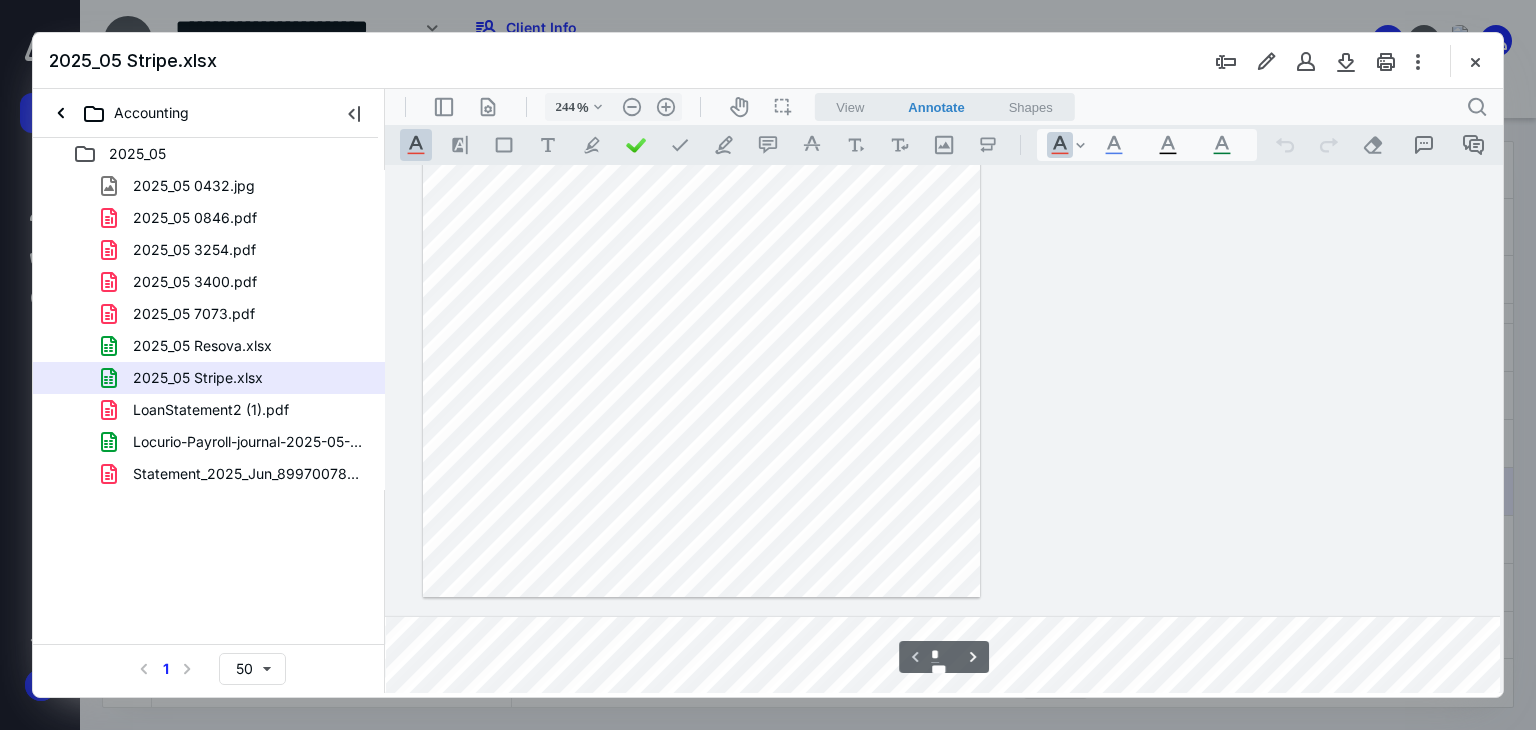 scroll, scrollTop: 86, scrollLeft: 1454, axis: both 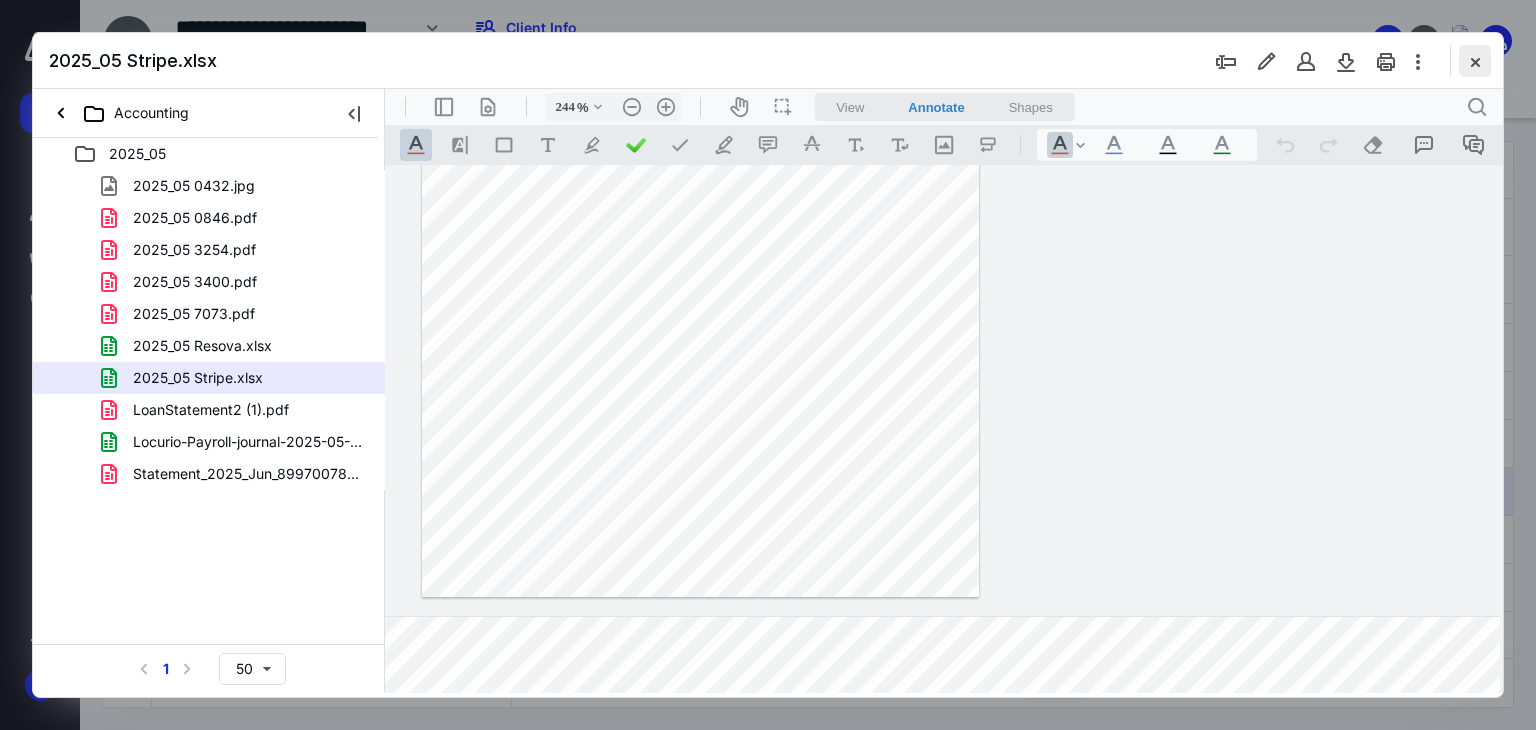 click at bounding box center [1475, 61] 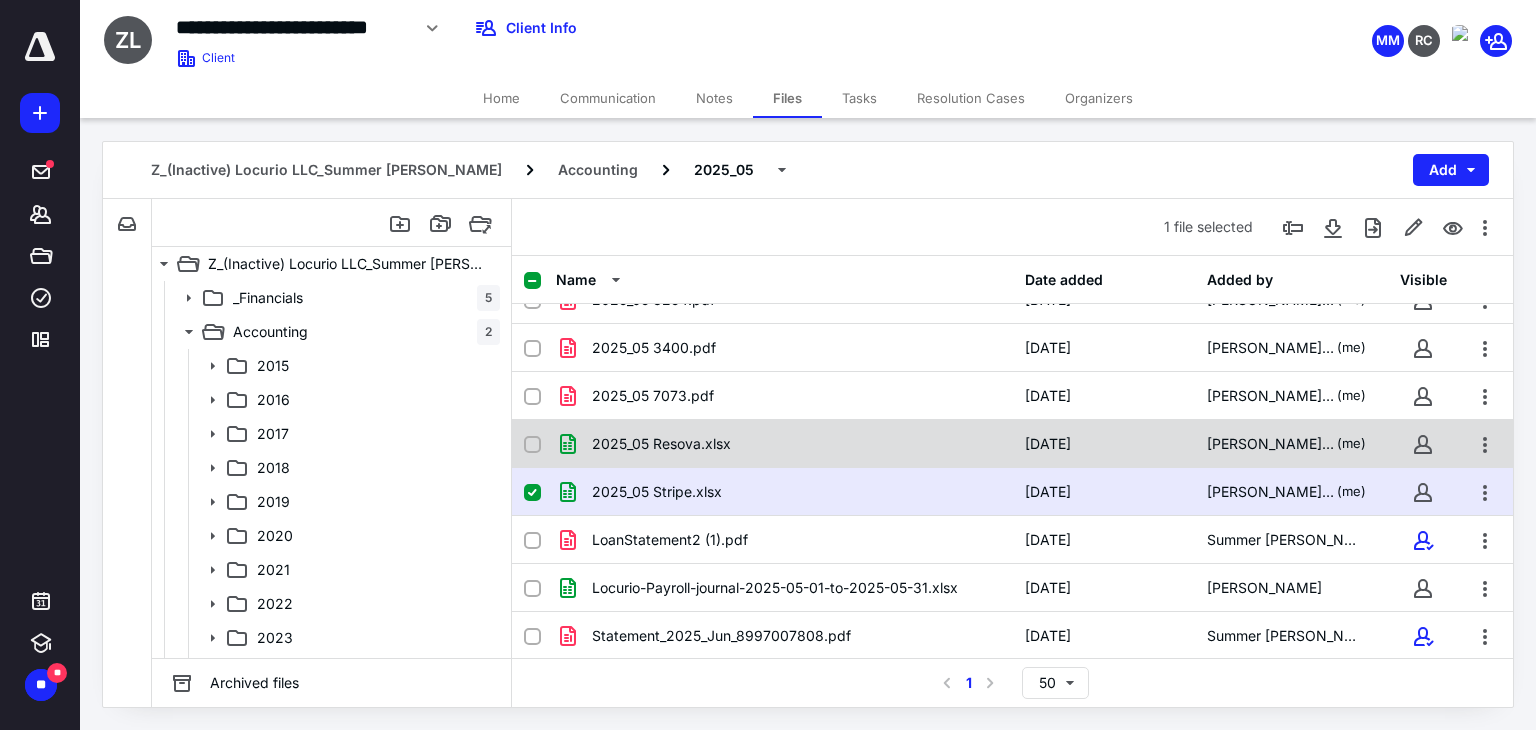 click on "2025_05 Resova.xlsx" at bounding box center (784, 444) 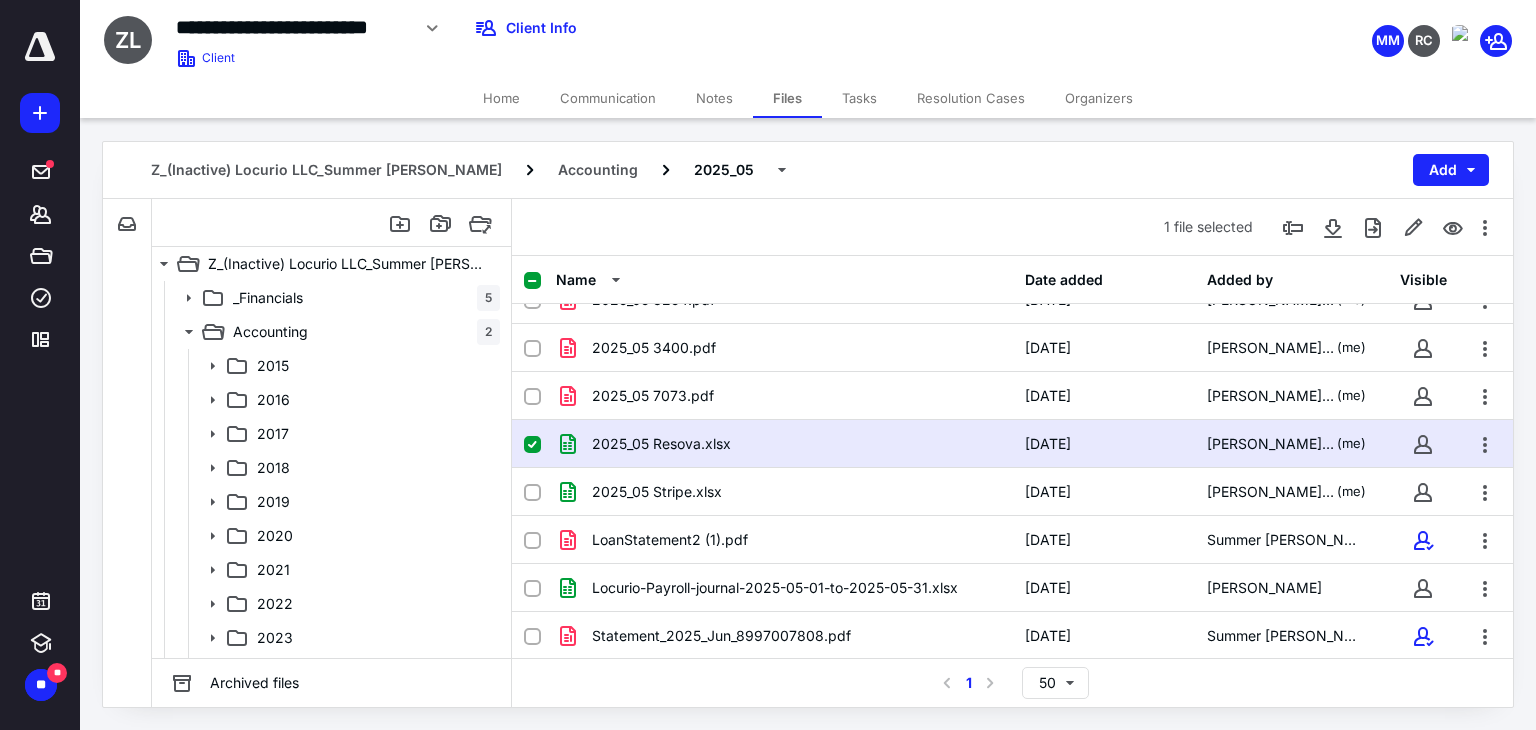 click on "2025_05 Resova.xlsx" at bounding box center (784, 444) 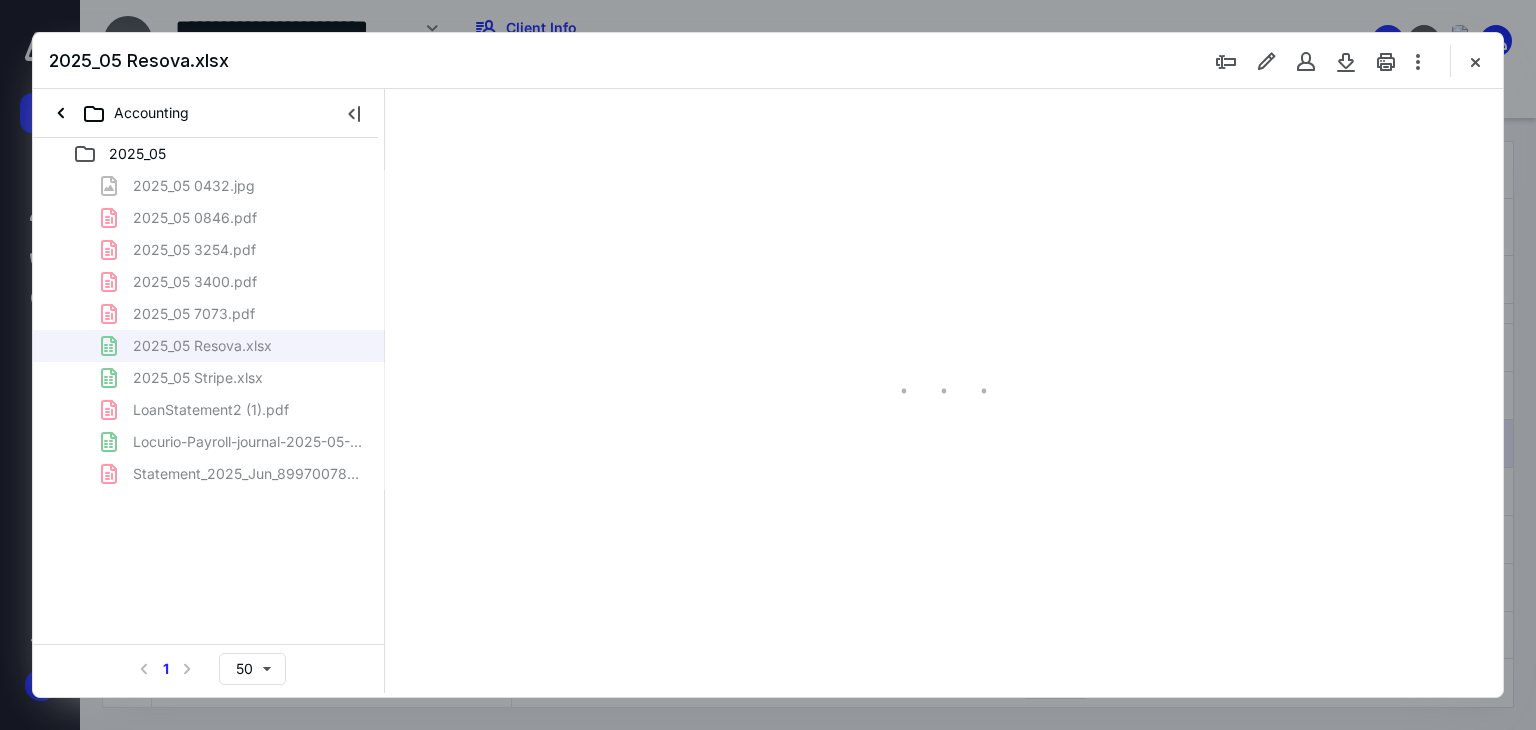 scroll, scrollTop: 0, scrollLeft: 0, axis: both 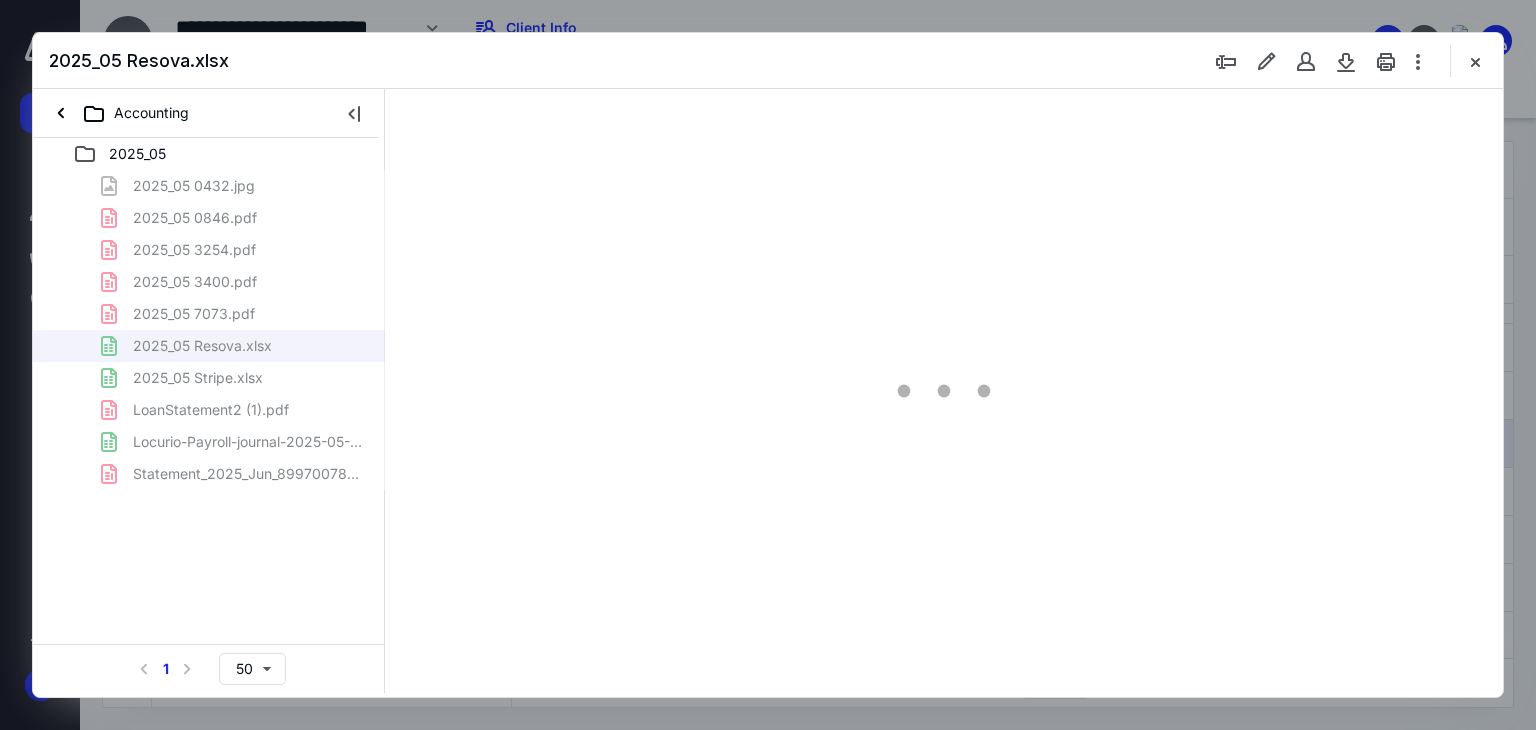 type on "227" 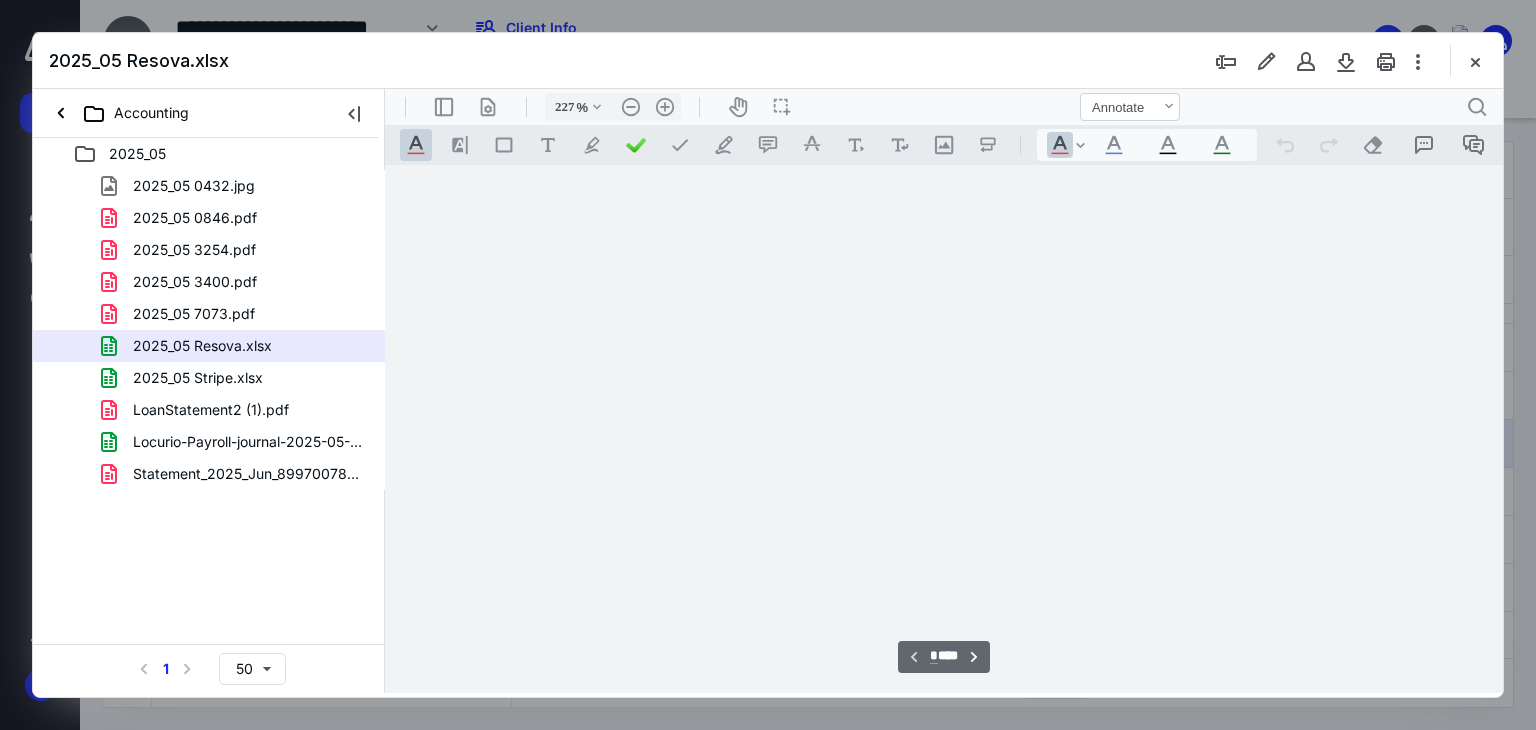 scroll, scrollTop: 84, scrollLeft: 2725, axis: both 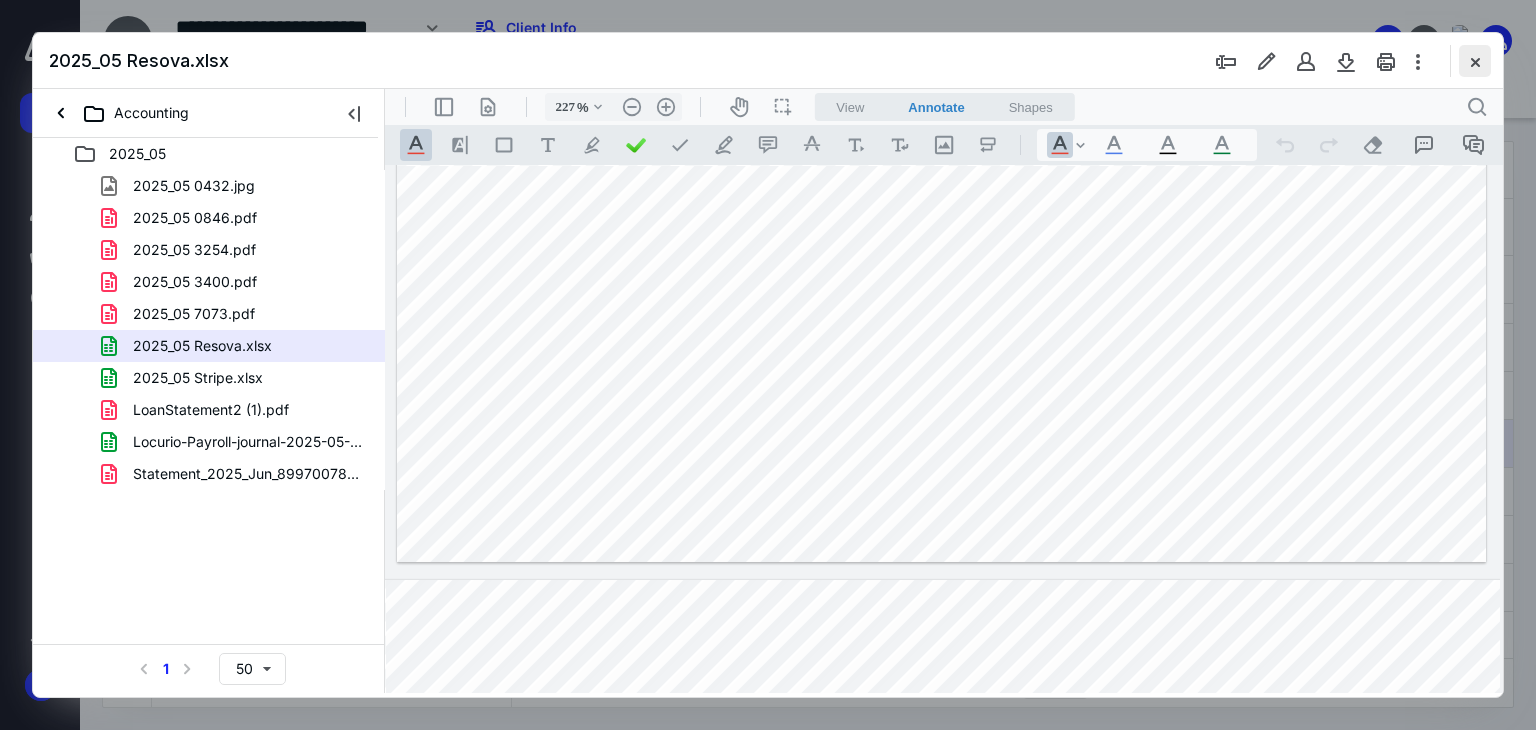 click at bounding box center [1475, 61] 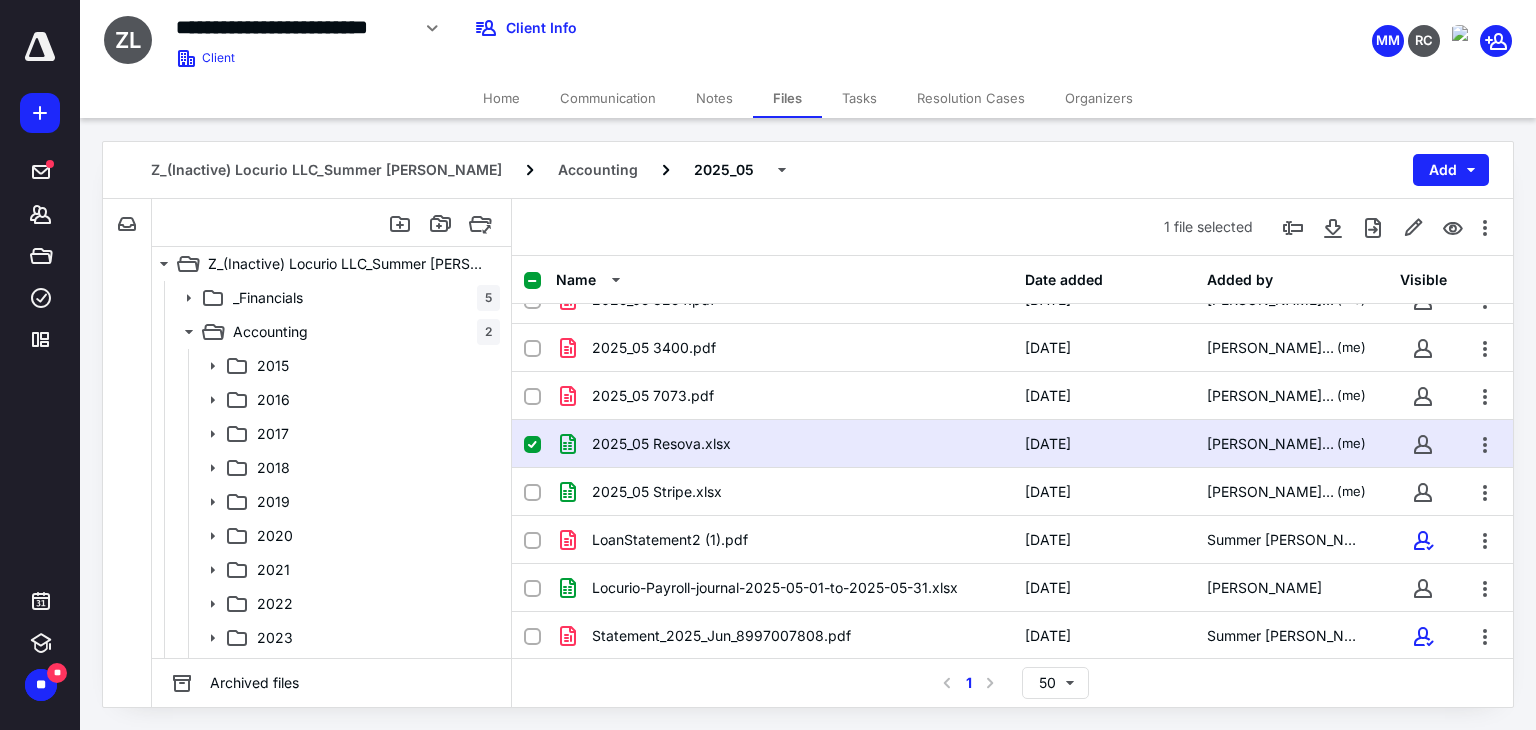 click on "Notes" at bounding box center (714, 98) 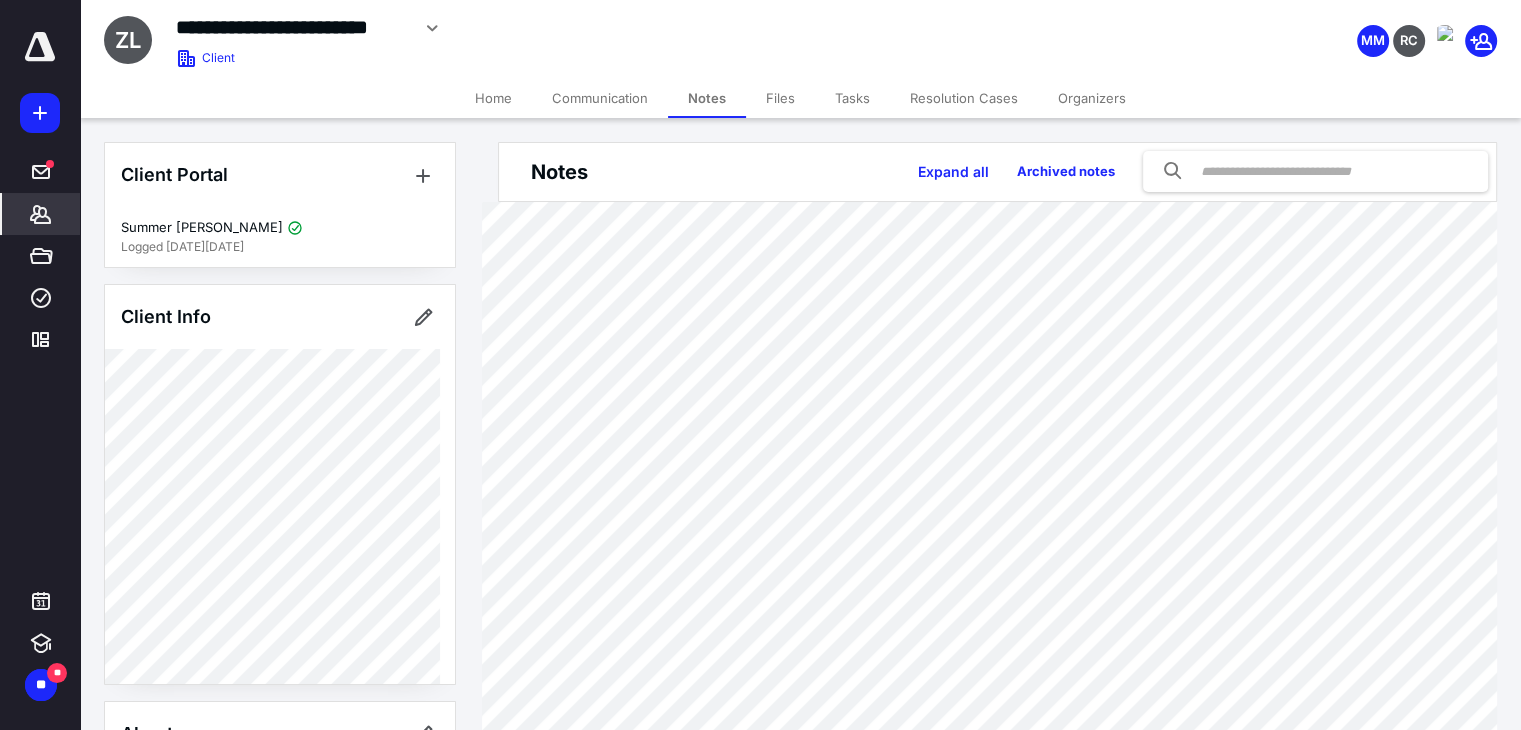 click at bounding box center (1315, 171) 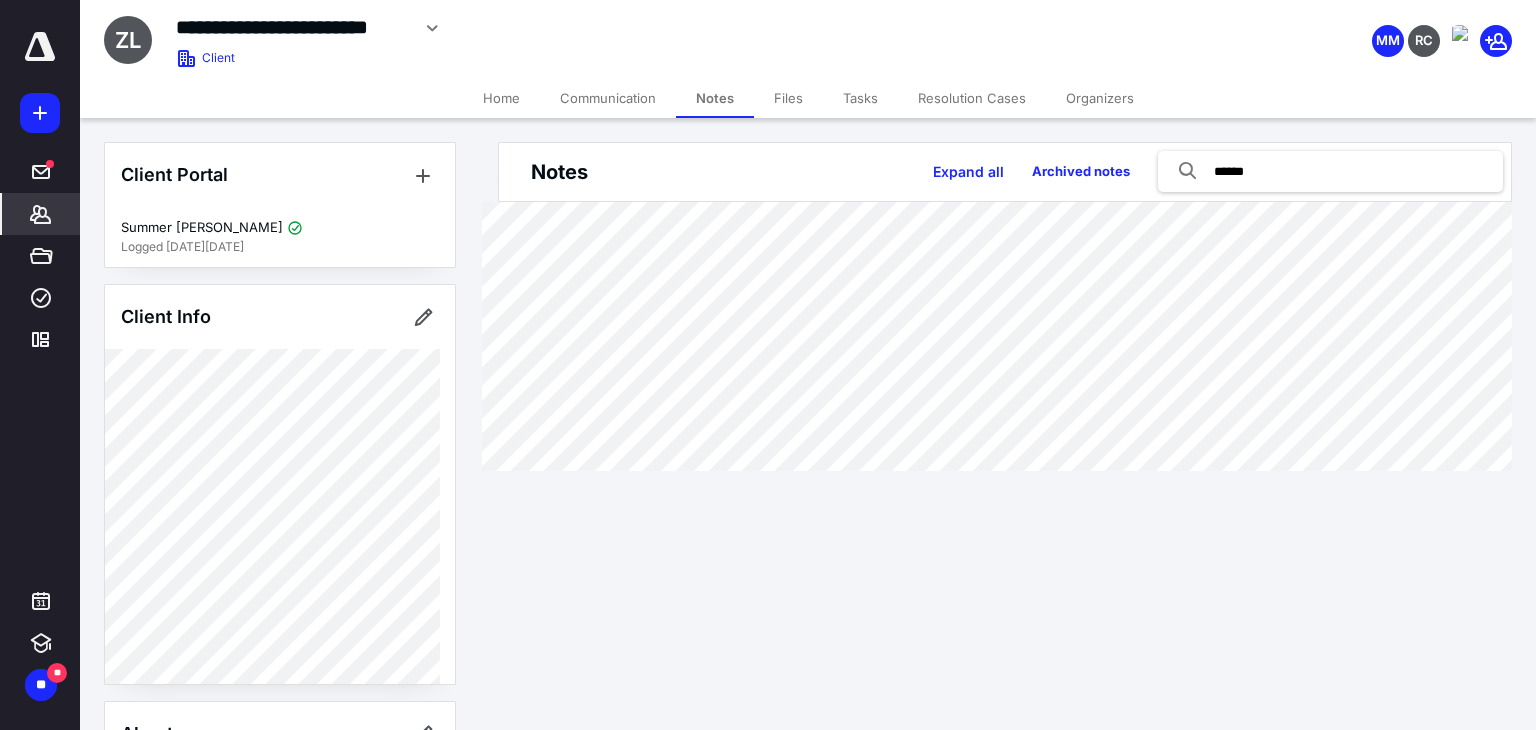 type on "******" 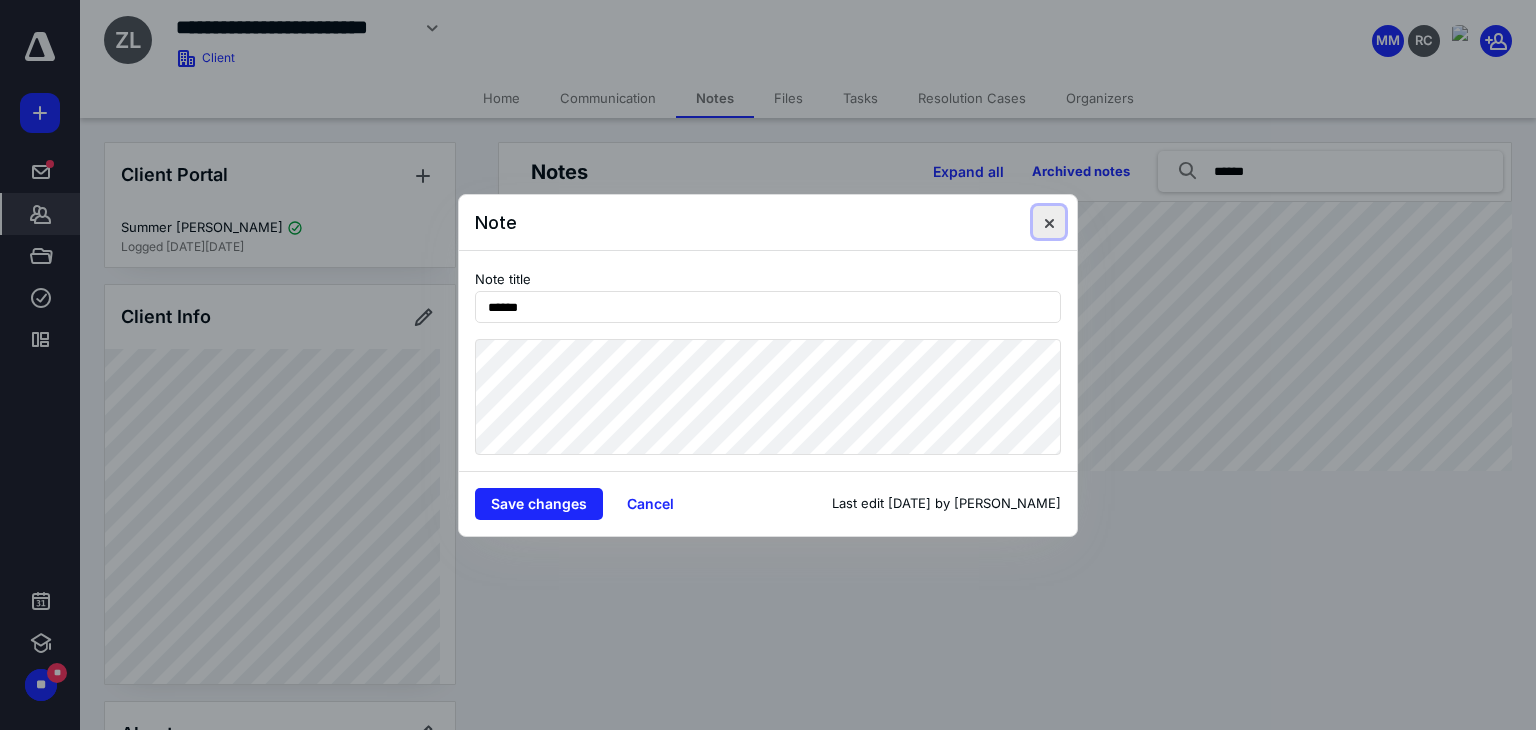 click at bounding box center [1049, 222] 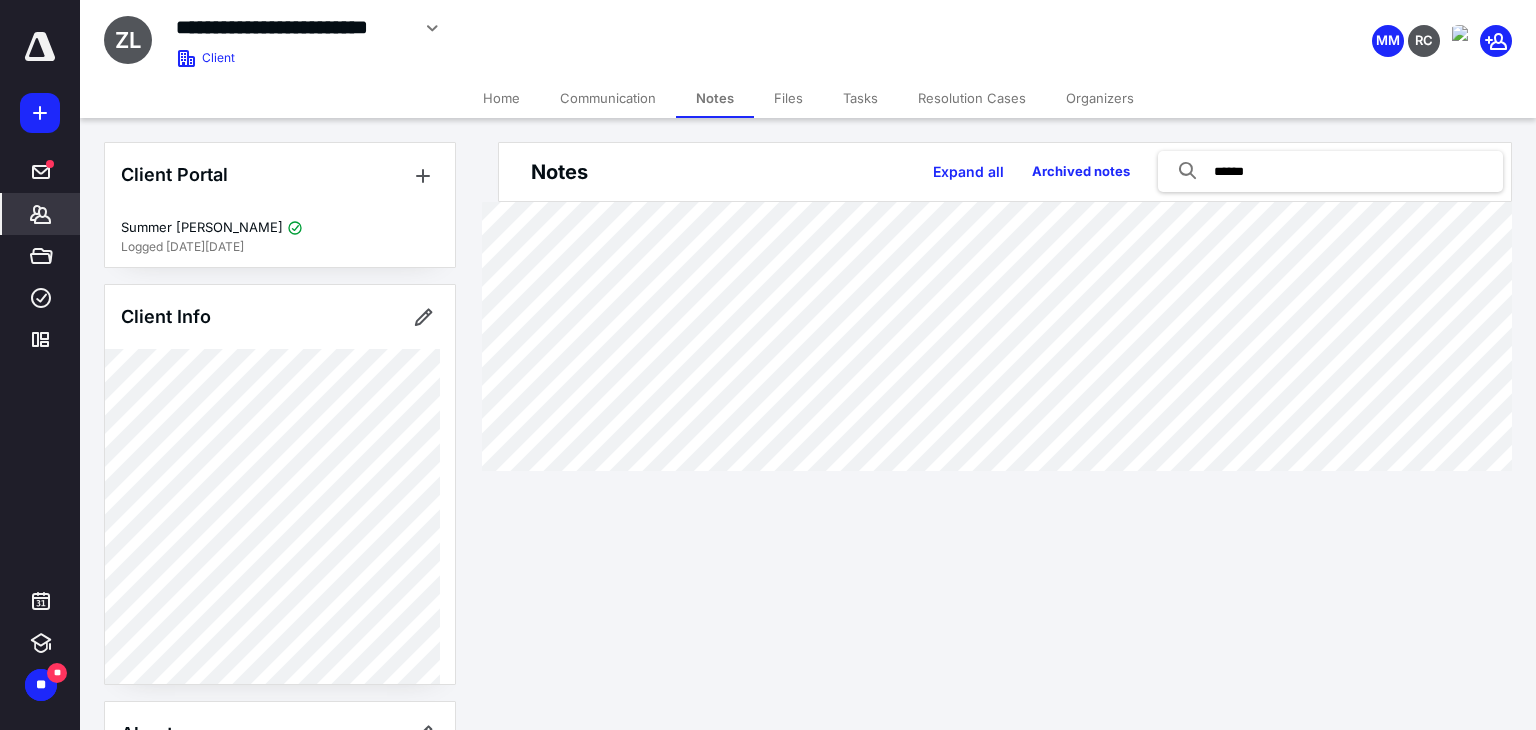 click on "Files" at bounding box center (788, 98) 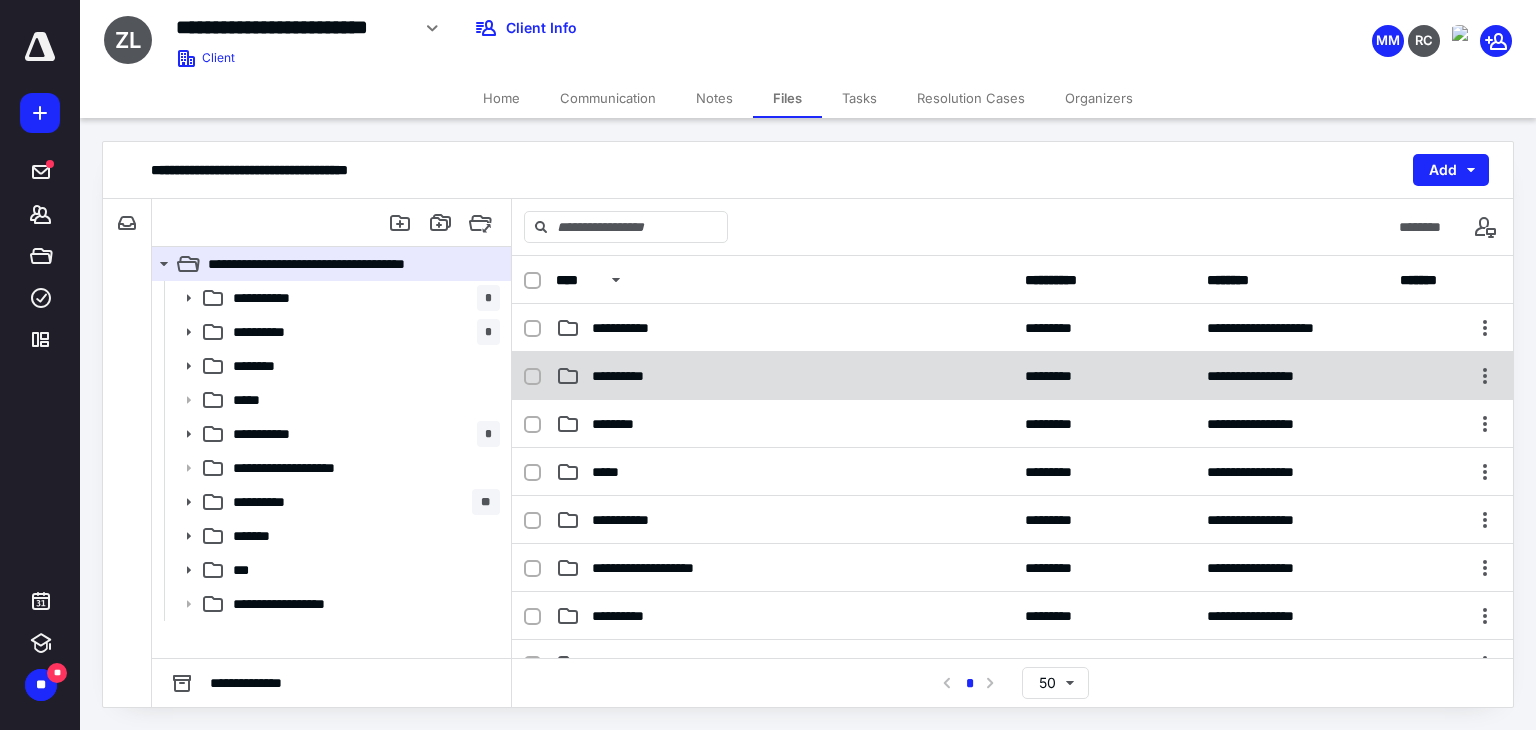 click on "**********" at bounding box center [784, 376] 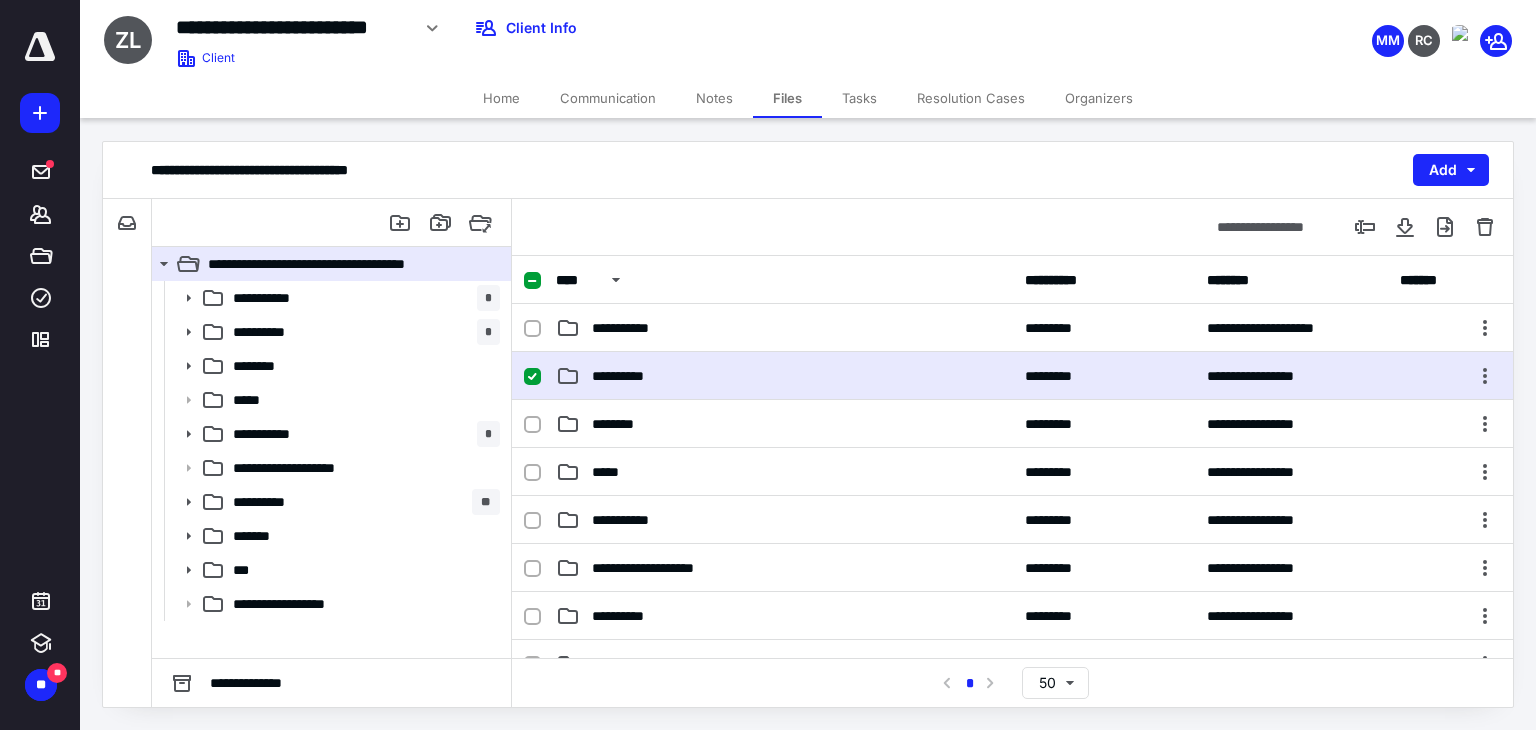 click on "**********" at bounding box center (784, 376) 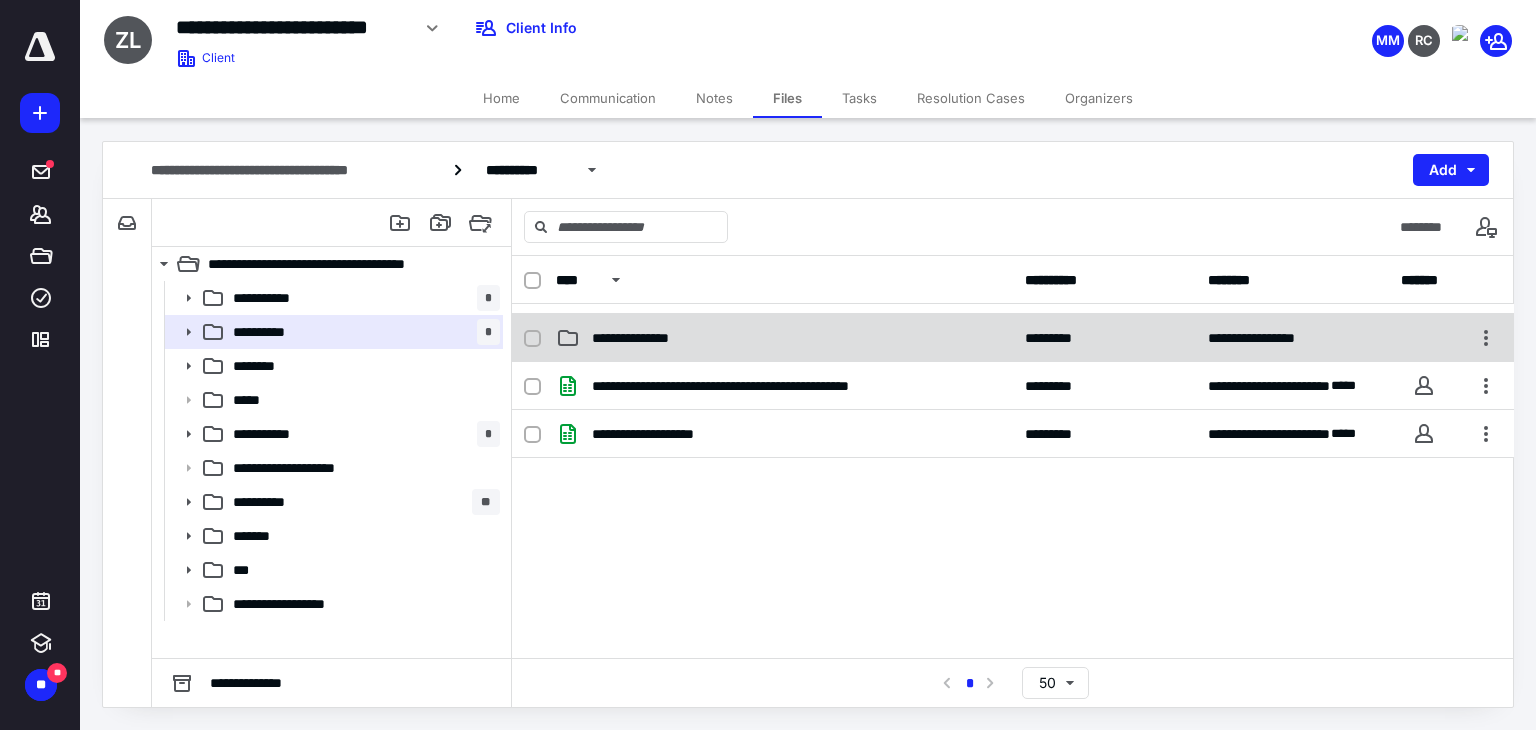 scroll, scrollTop: 629, scrollLeft: 0, axis: vertical 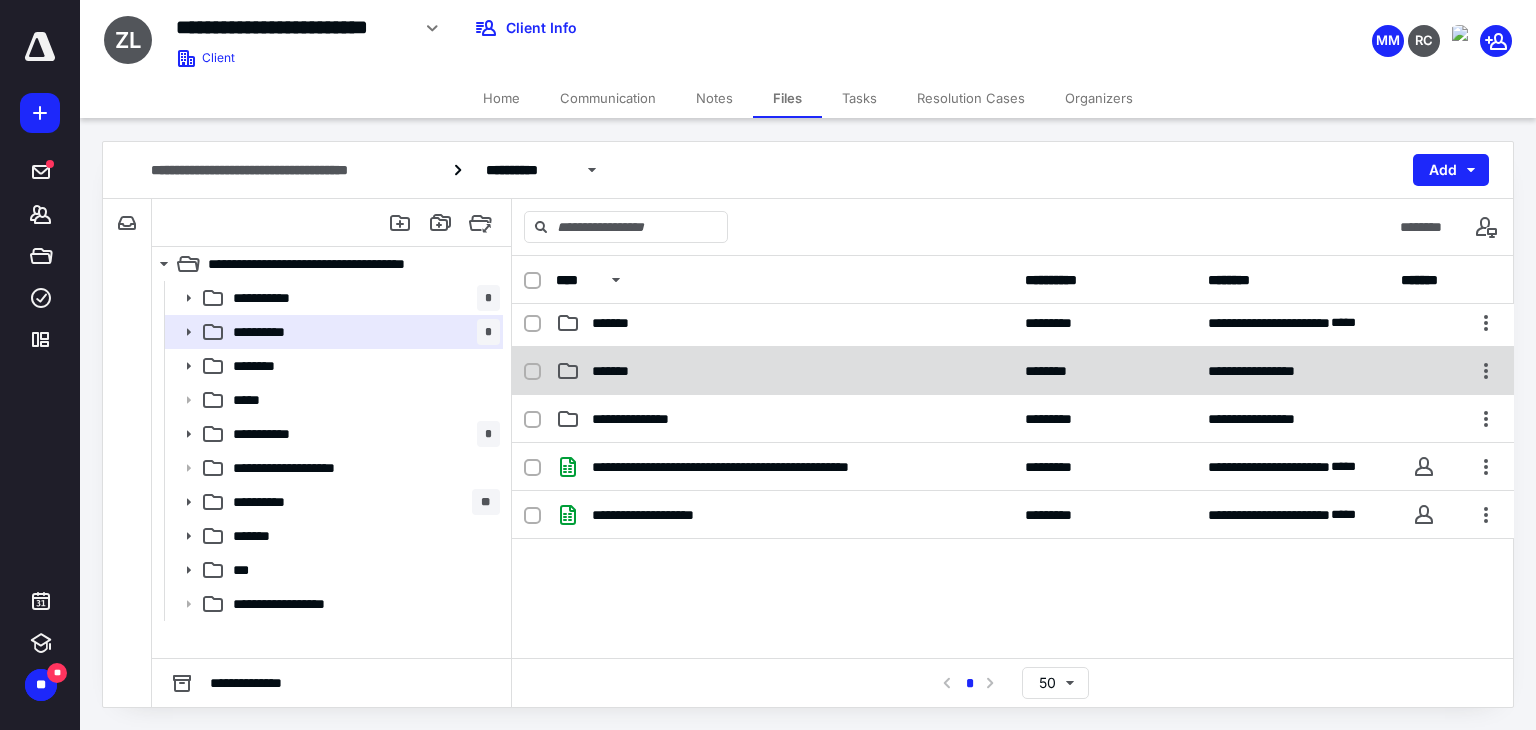 click on "*******" at bounding box center [784, 371] 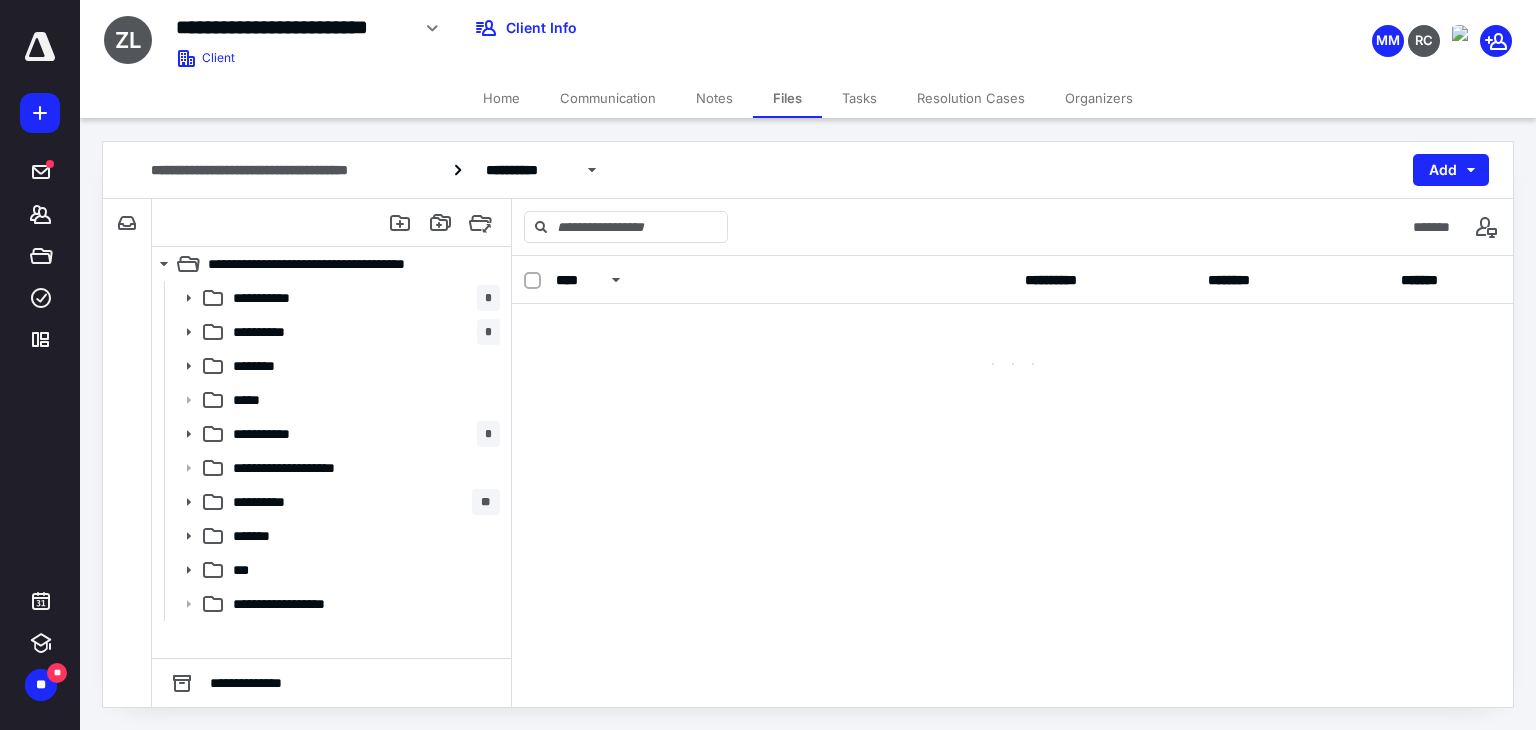 scroll, scrollTop: 0, scrollLeft: 0, axis: both 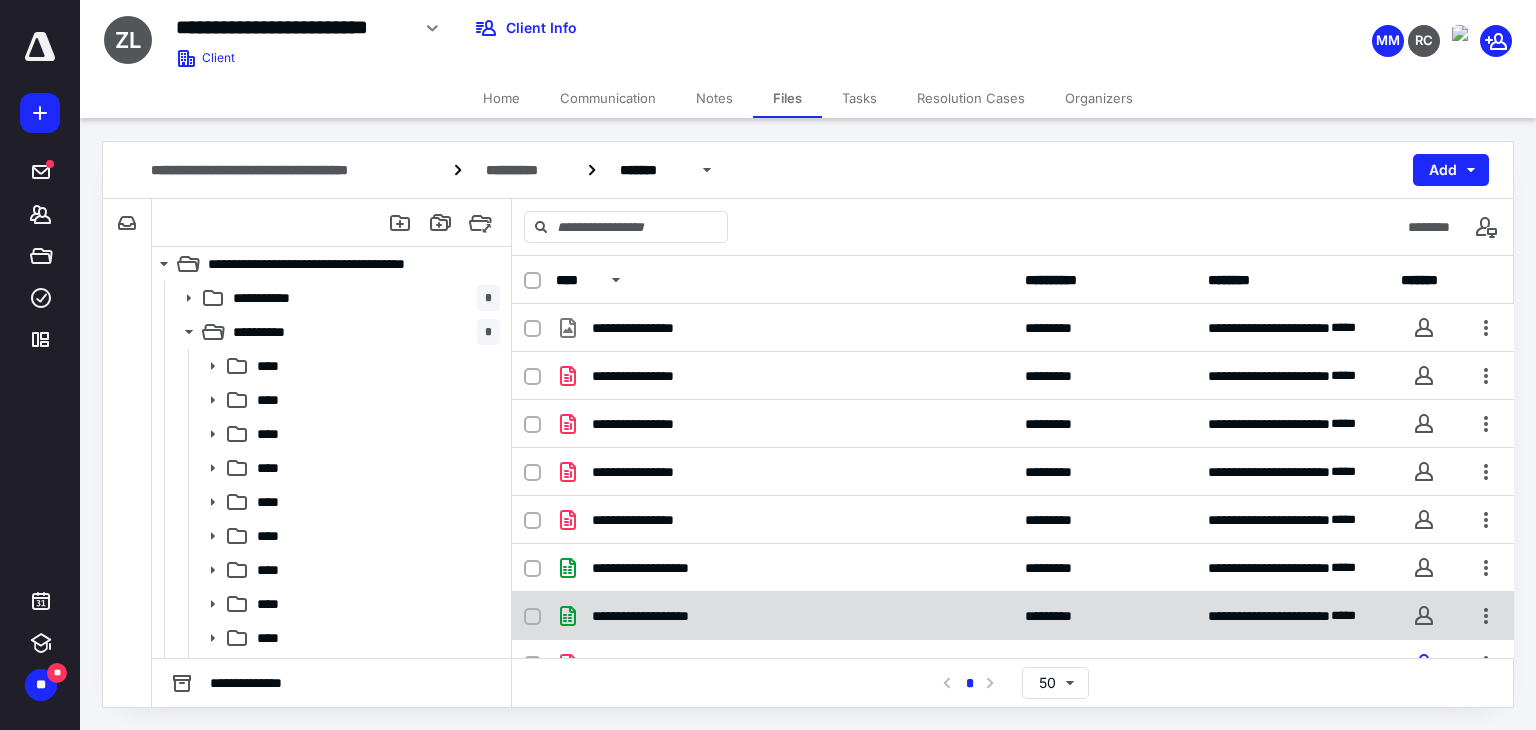 click on "**********" at bounding box center [784, 616] 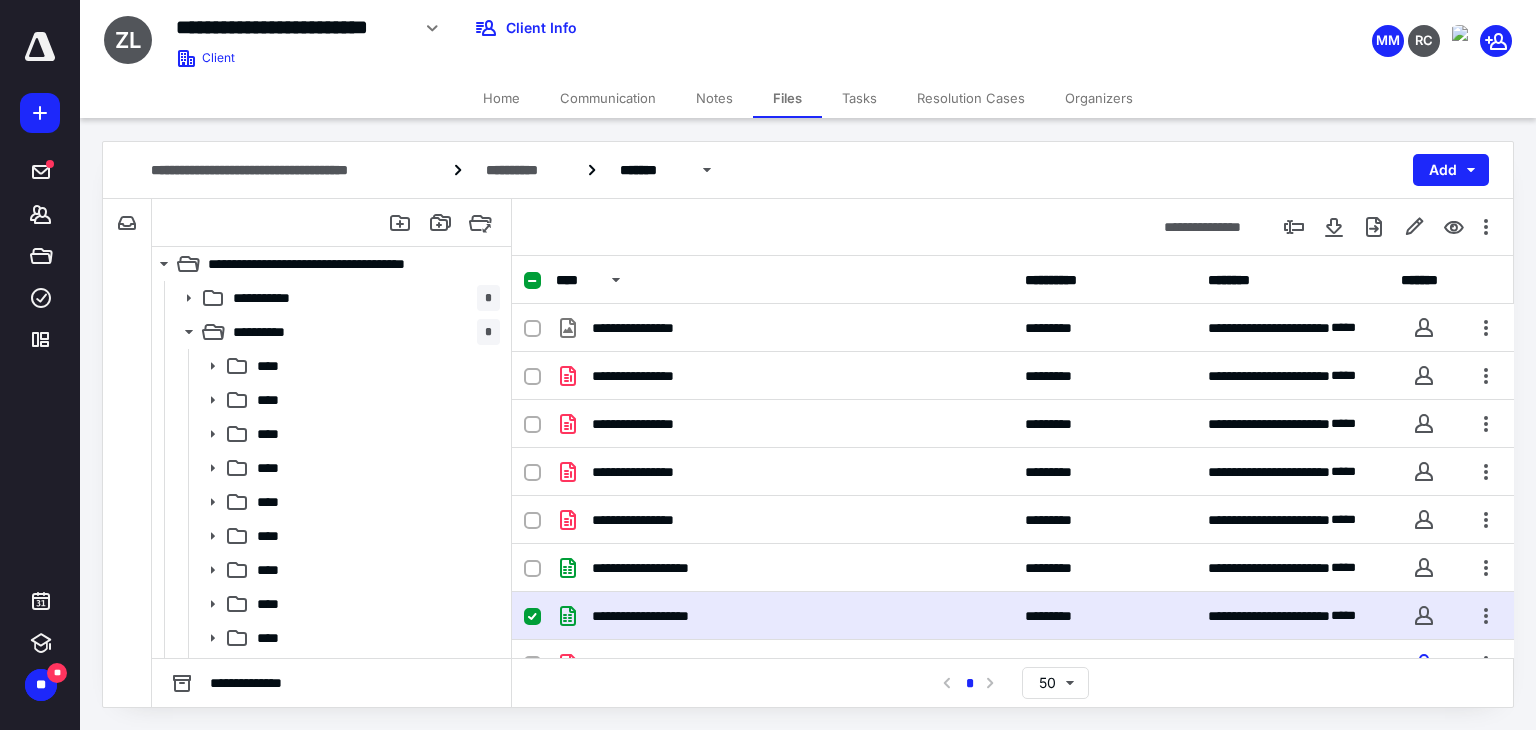 click on "**********" at bounding box center [784, 616] 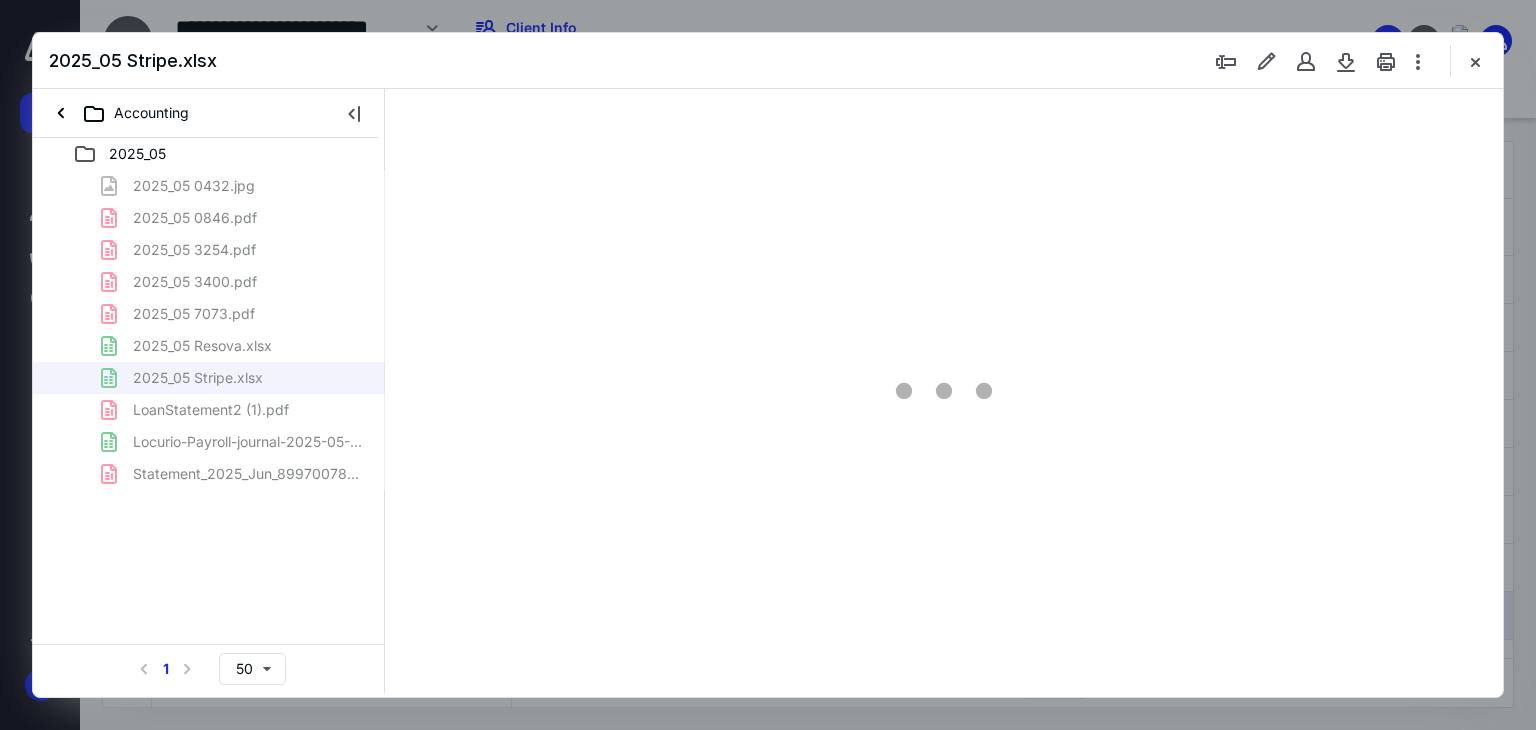 scroll, scrollTop: 0, scrollLeft: 0, axis: both 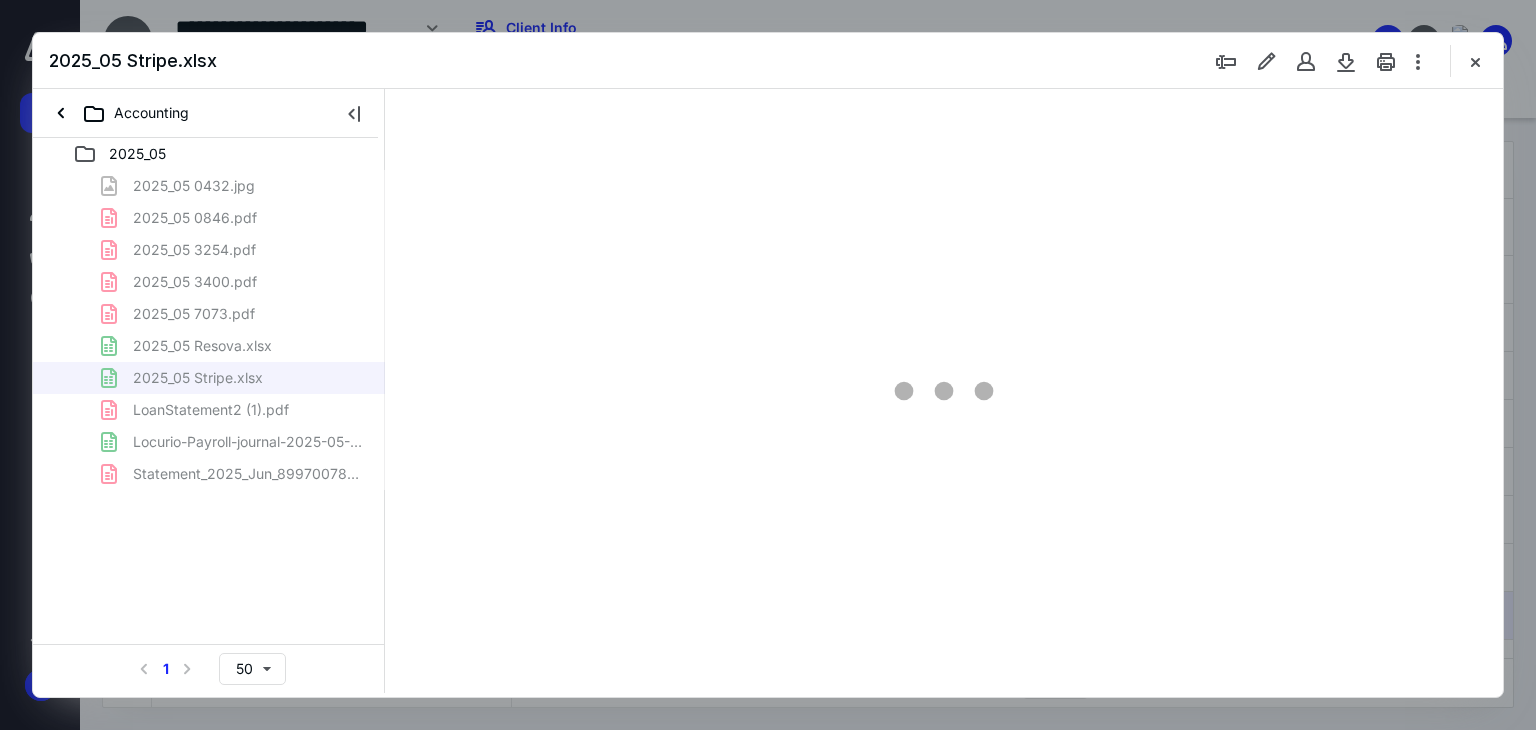 type on "244" 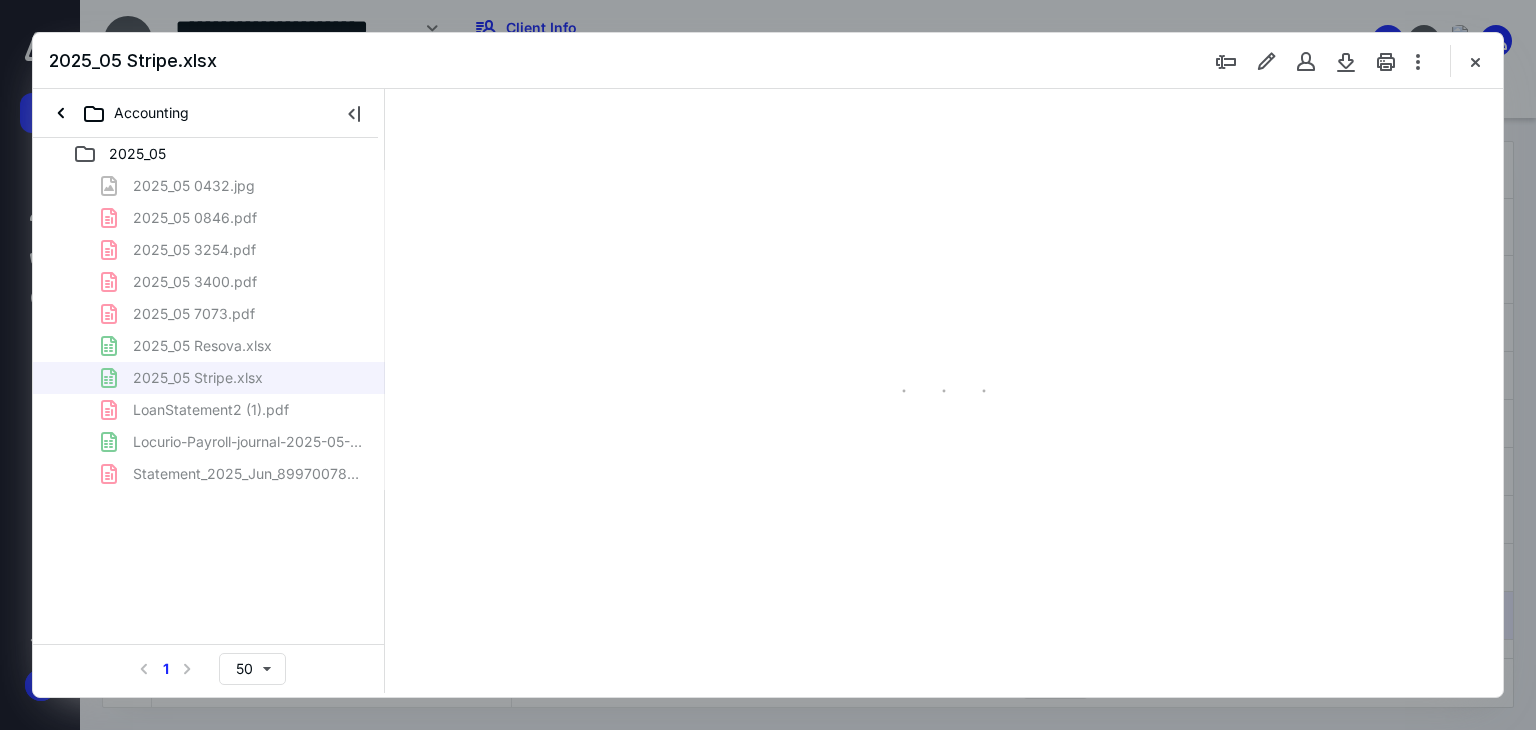 scroll, scrollTop: 86, scrollLeft: 1213, axis: both 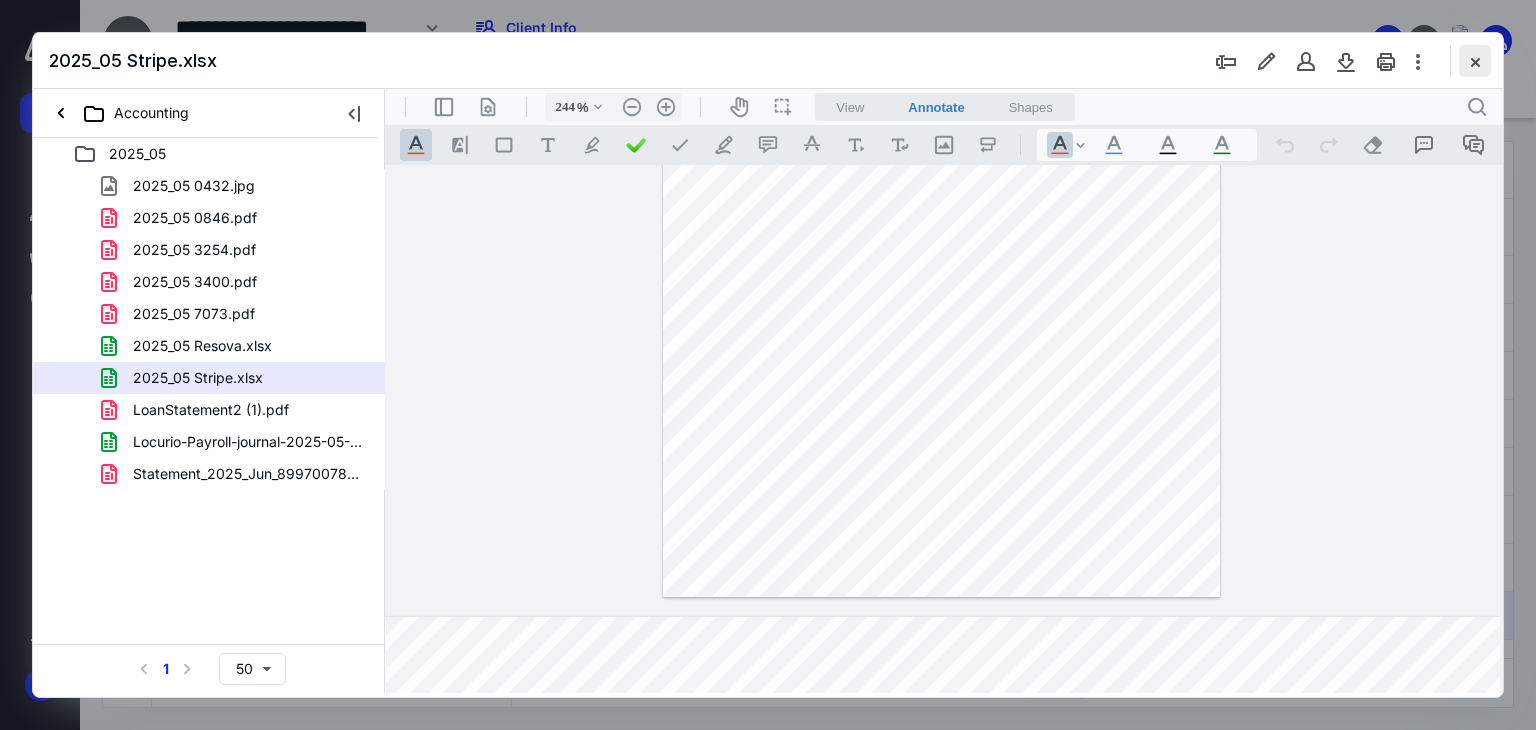 click at bounding box center [1475, 61] 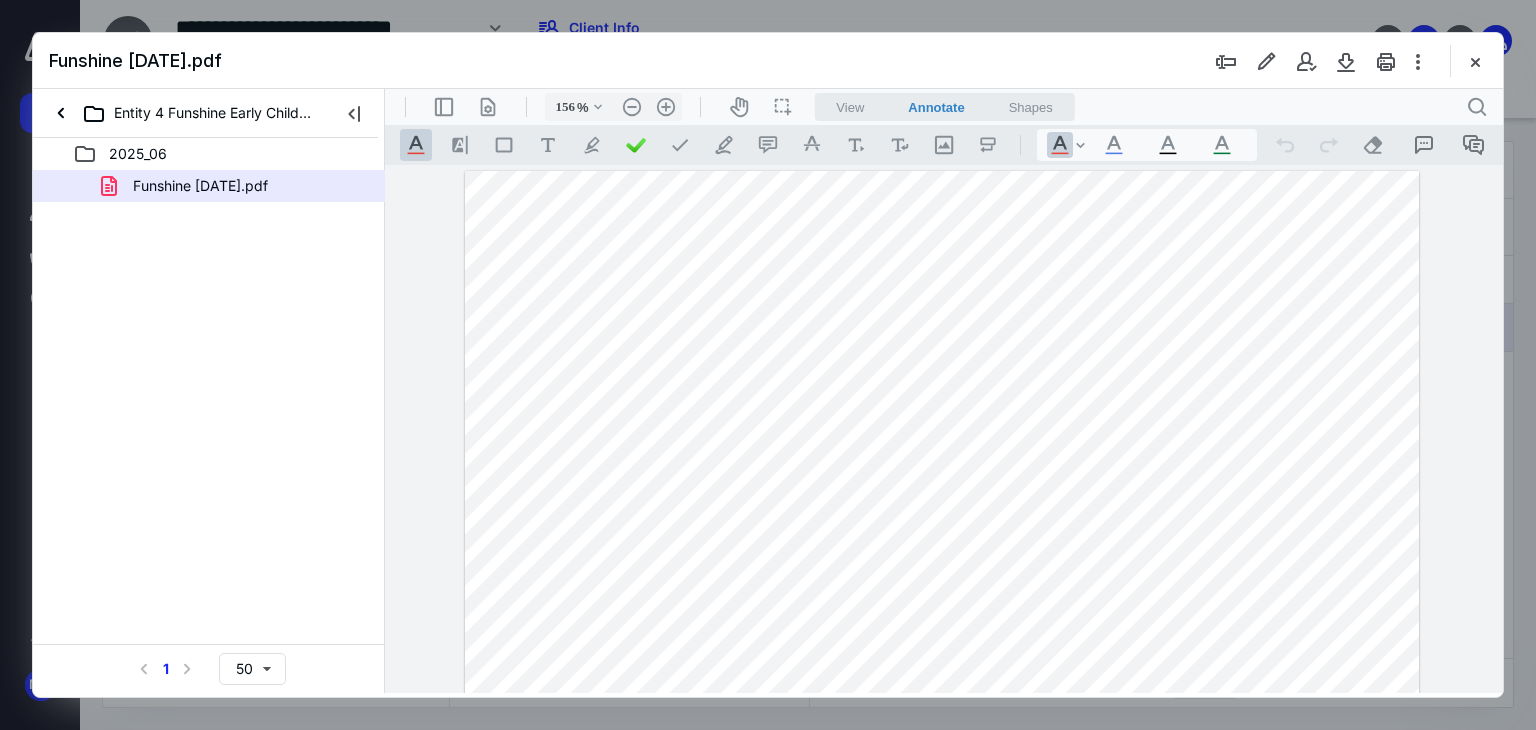 scroll, scrollTop: 0, scrollLeft: 0, axis: both 